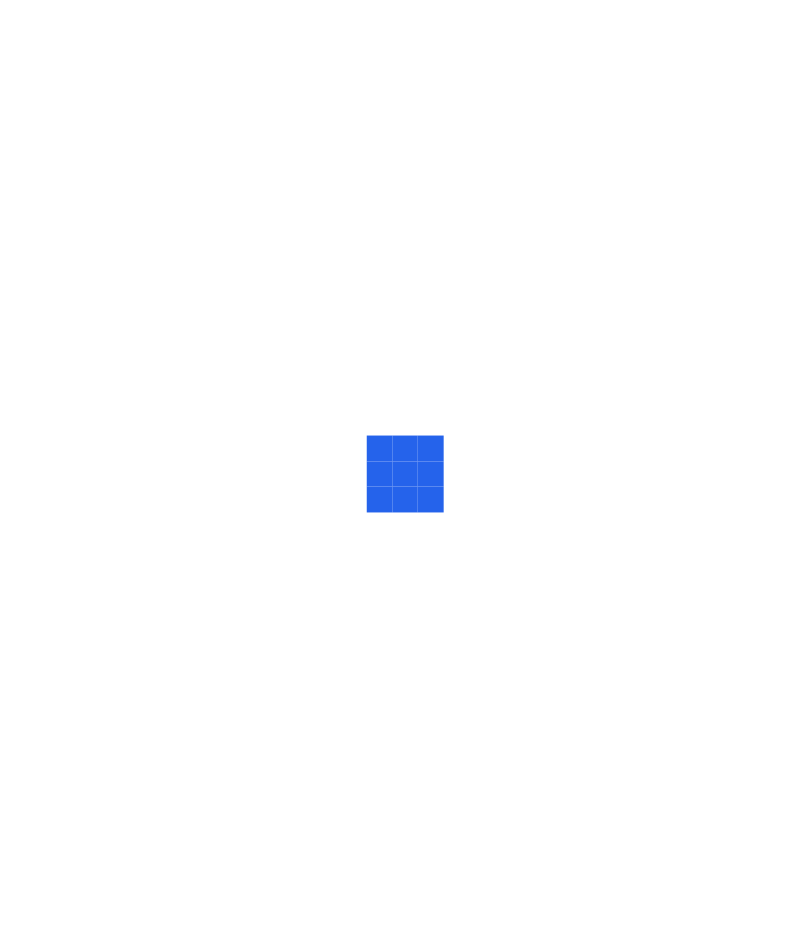 scroll, scrollTop: 0, scrollLeft: 0, axis: both 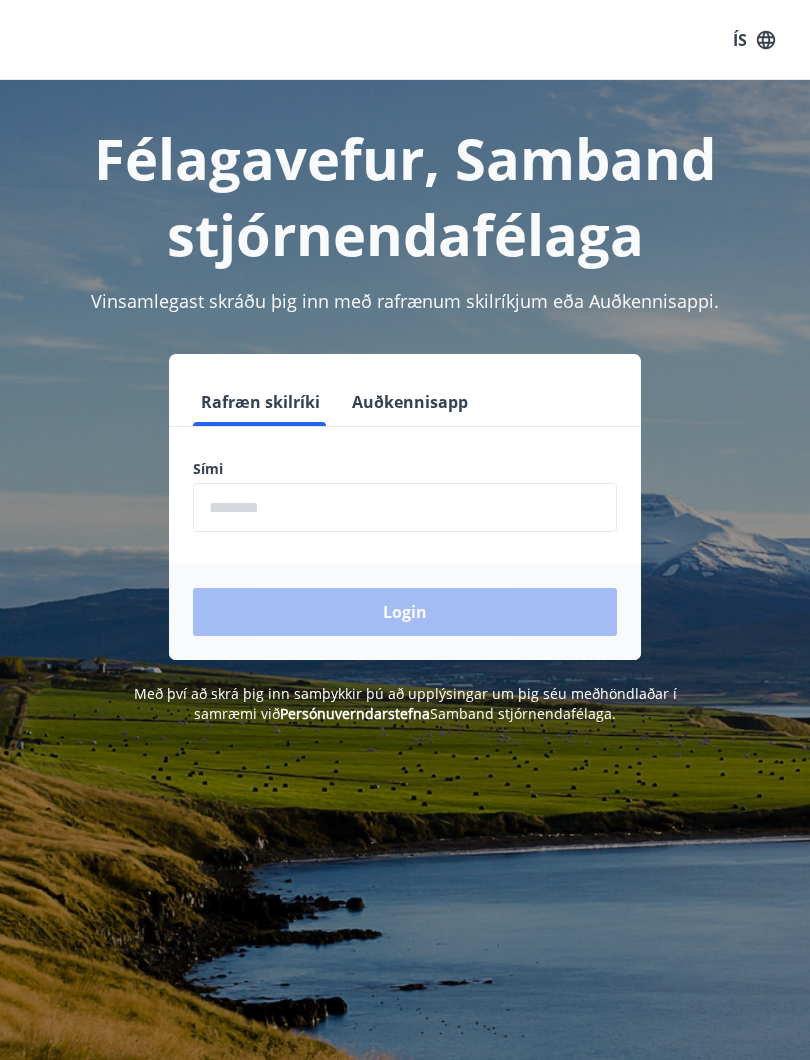 click at bounding box center [405, 507] 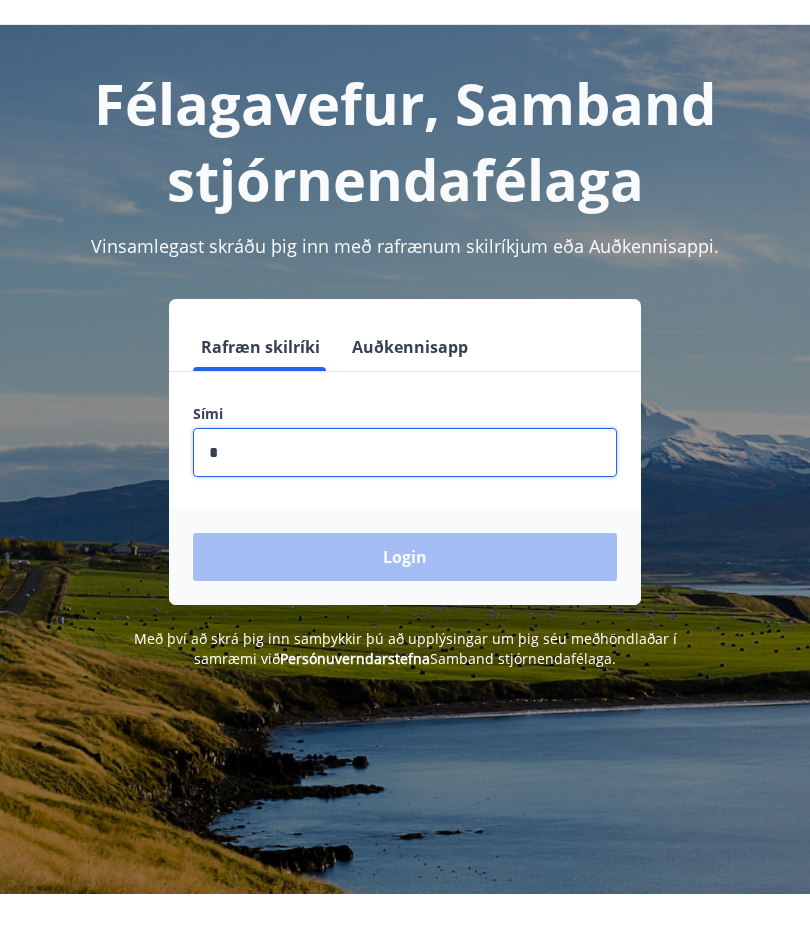 type on "**" 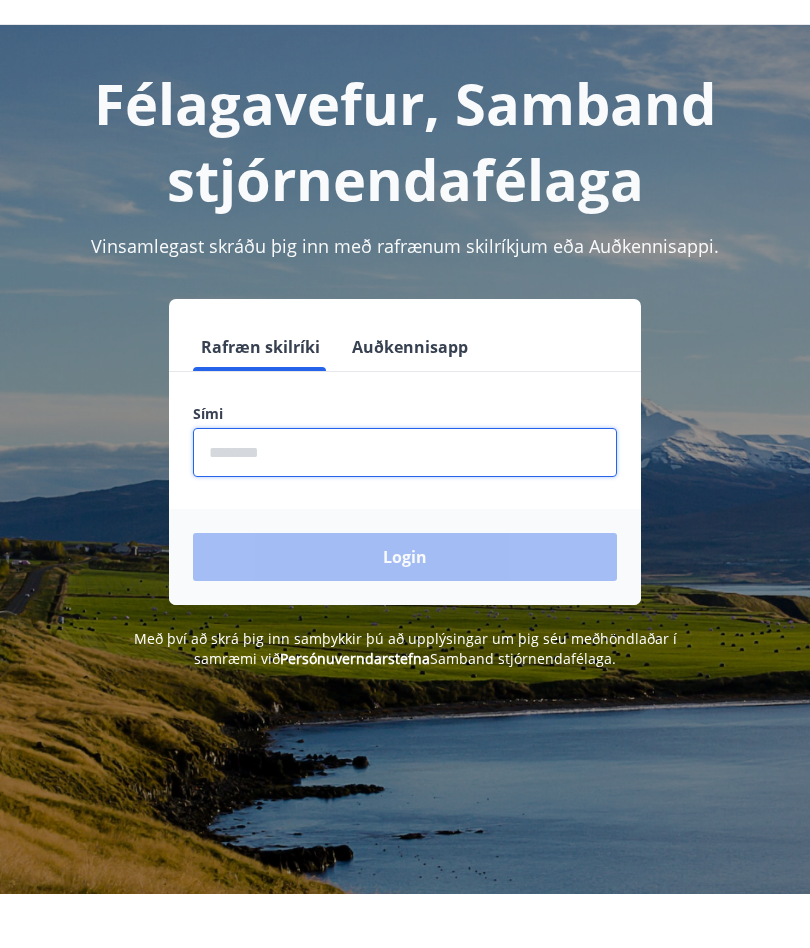 type on "********" 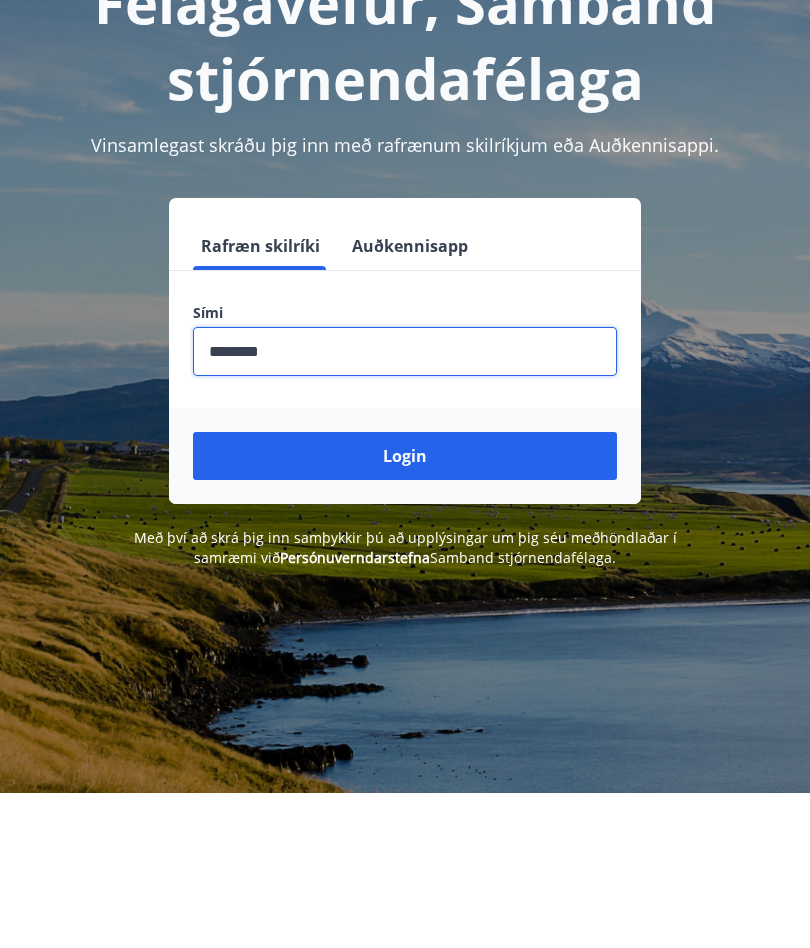 click on "Login" at bounding box center (405, 612) 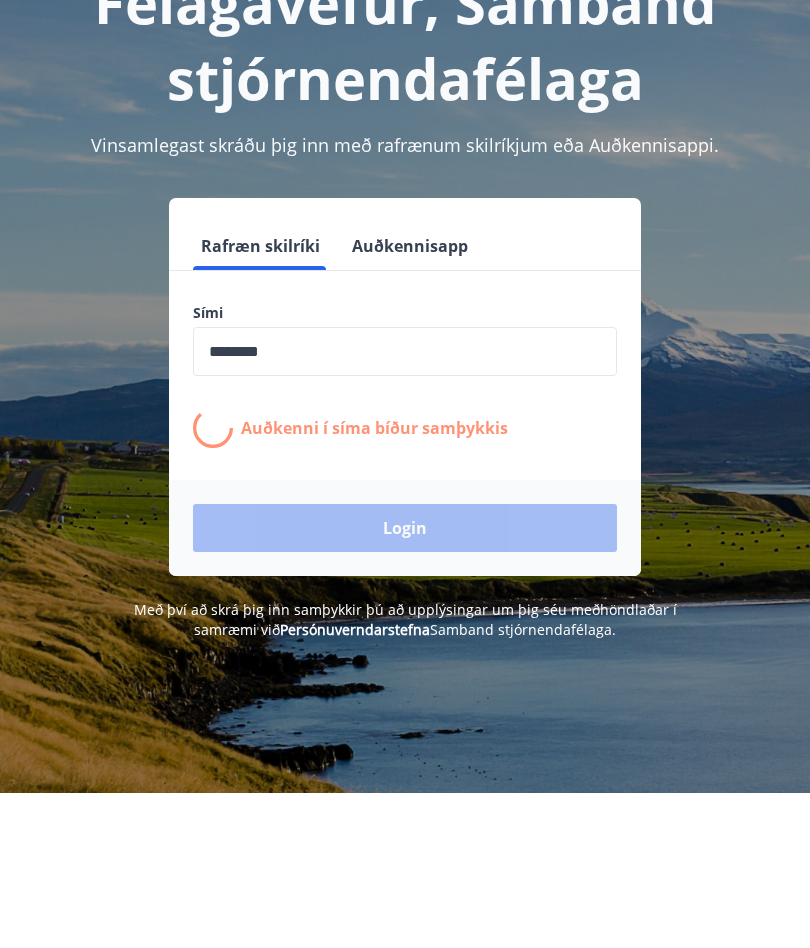 scroll, scrollTop: 156, scrollLeft: 0, axis: vertical 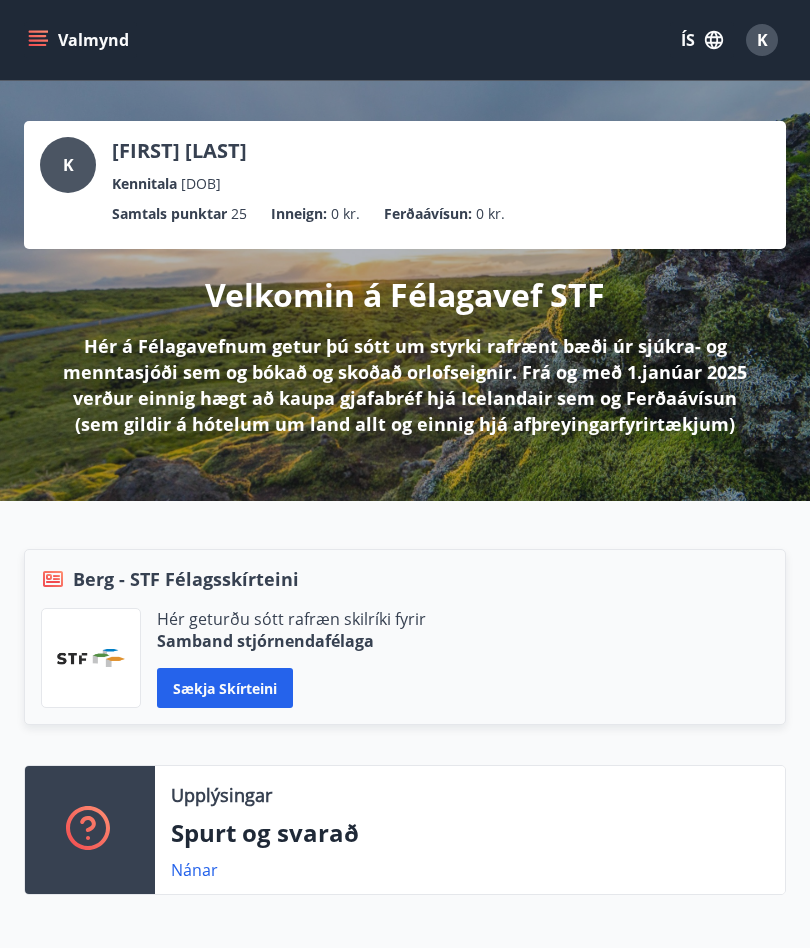 click 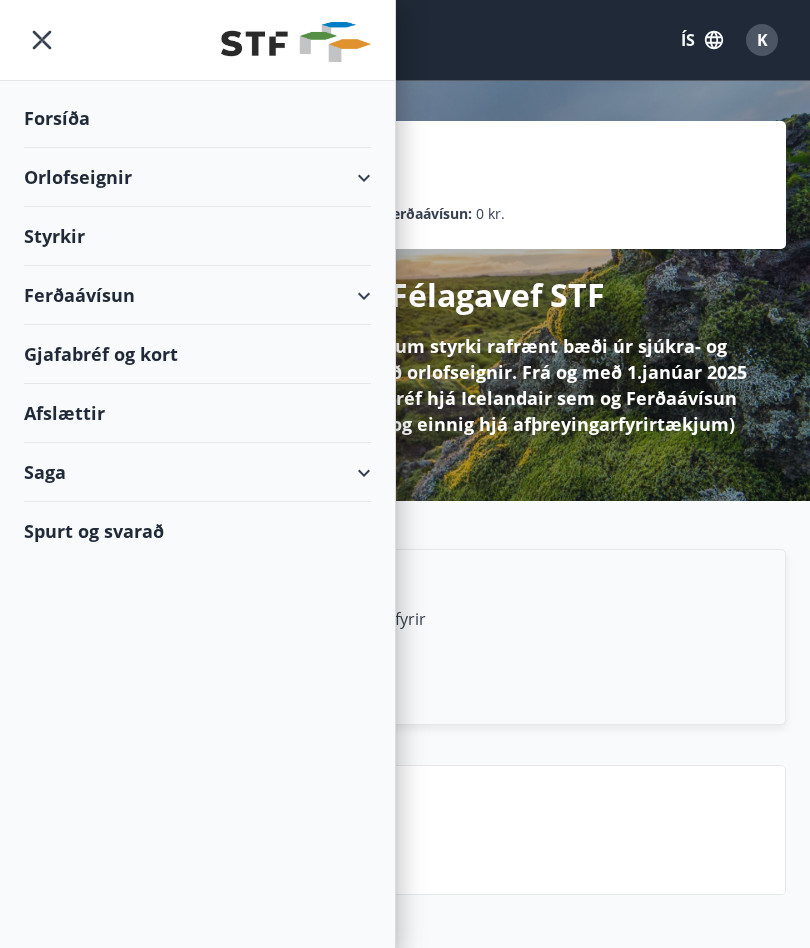 click on "Orlofseignir" at bounding box center (197, 177) 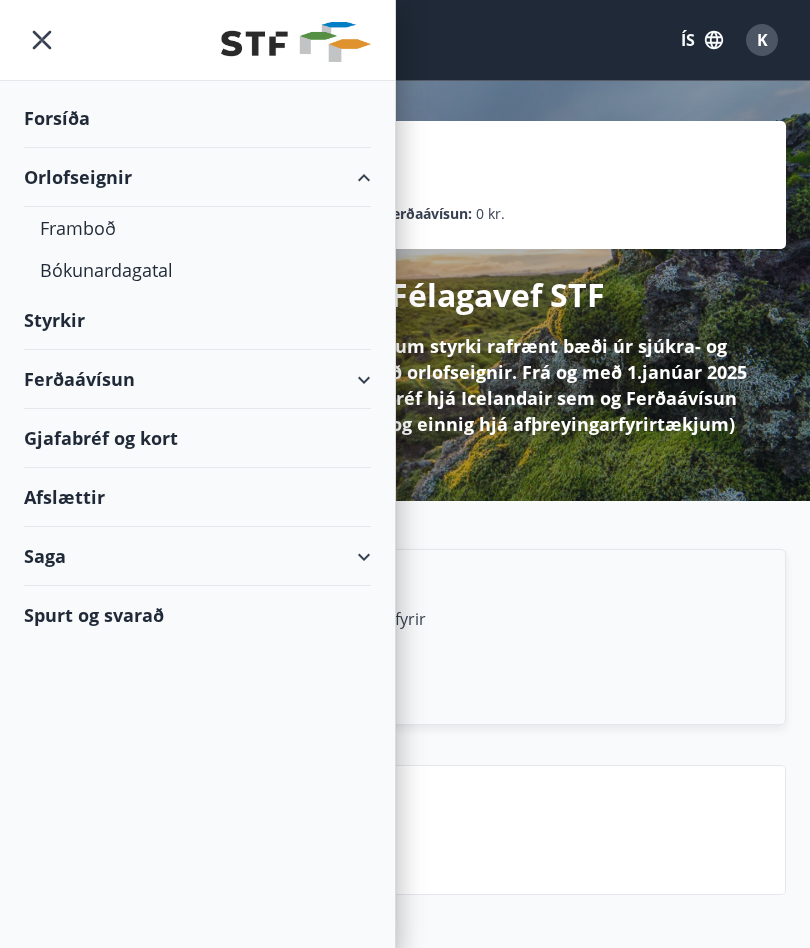 click on "Framboð" at bounding box center [197, 228] 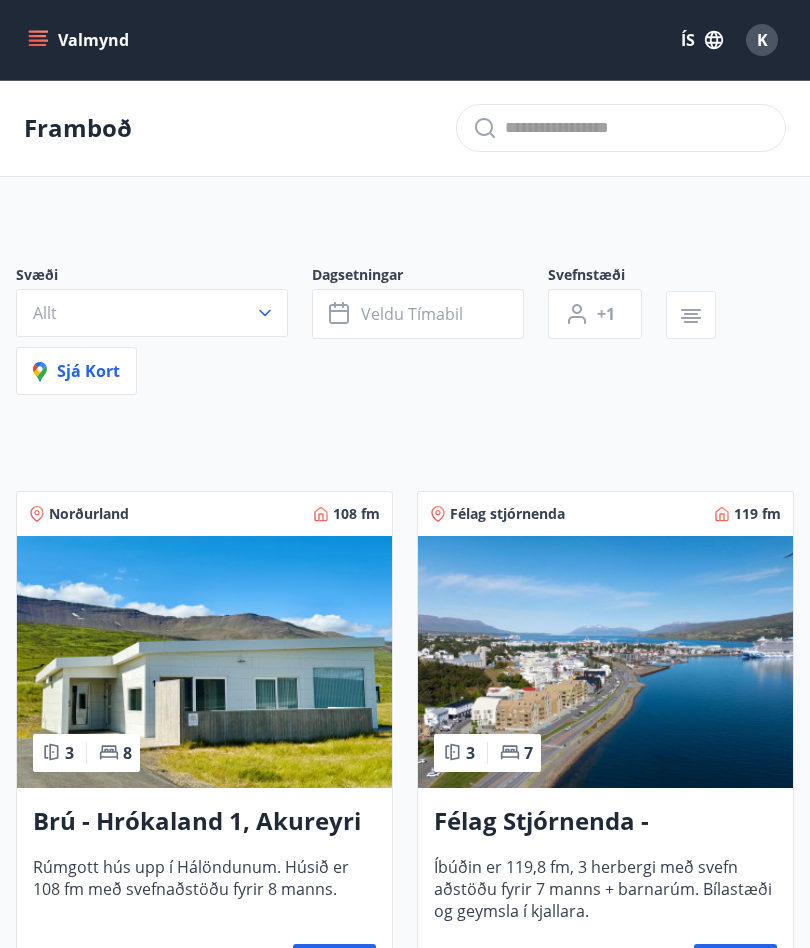 click 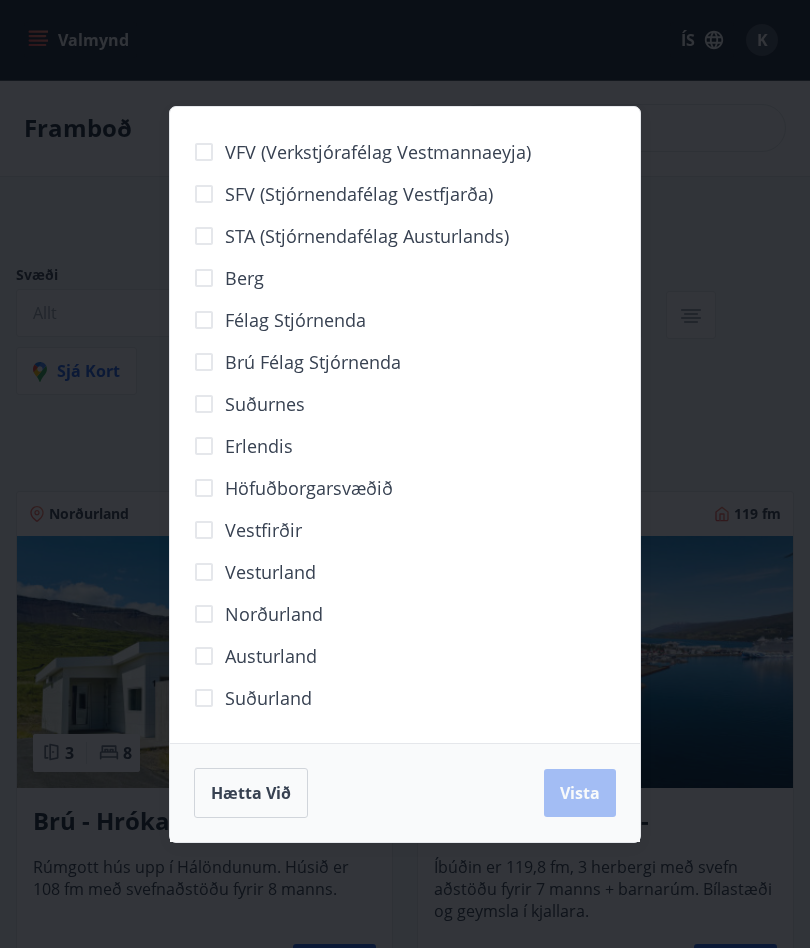 click on "Höfuðborgarsvæðið" at bounding box center (309, 488) 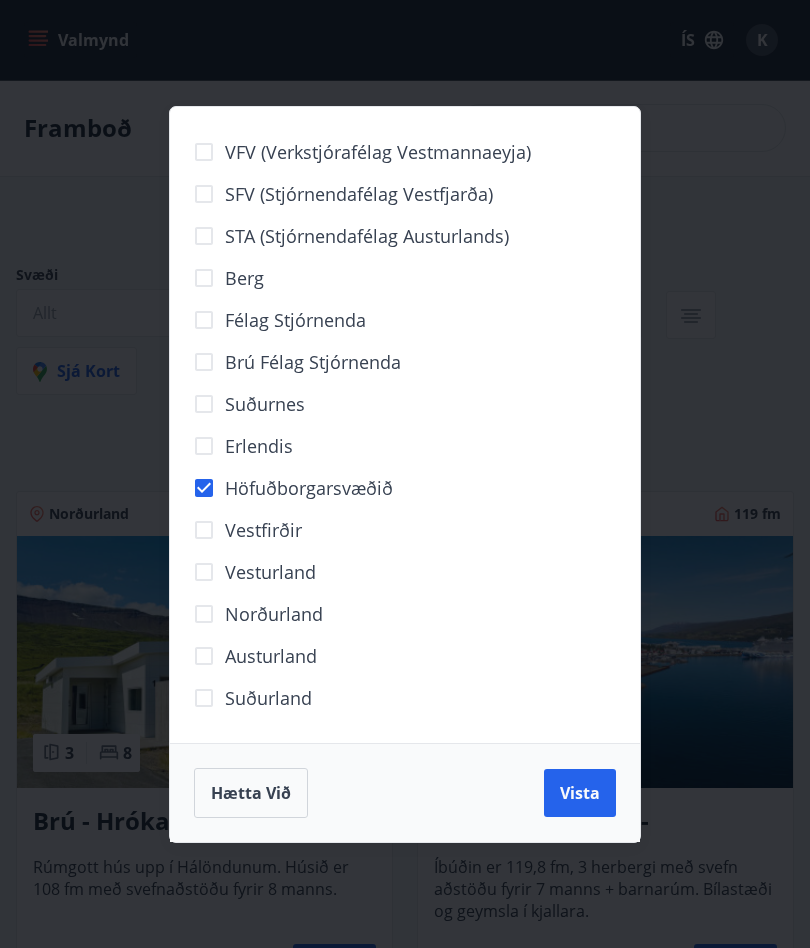 click on "Vista" at bounding box center [580, 793] 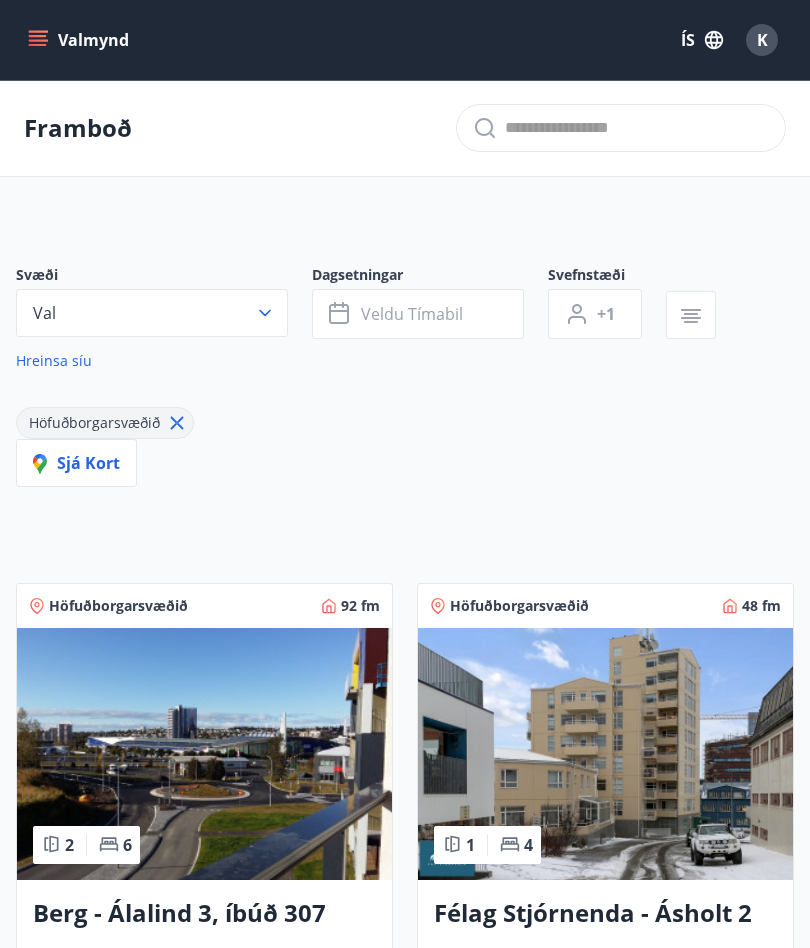 click on "Veldu tímabil" at bounding box center (412, 314) 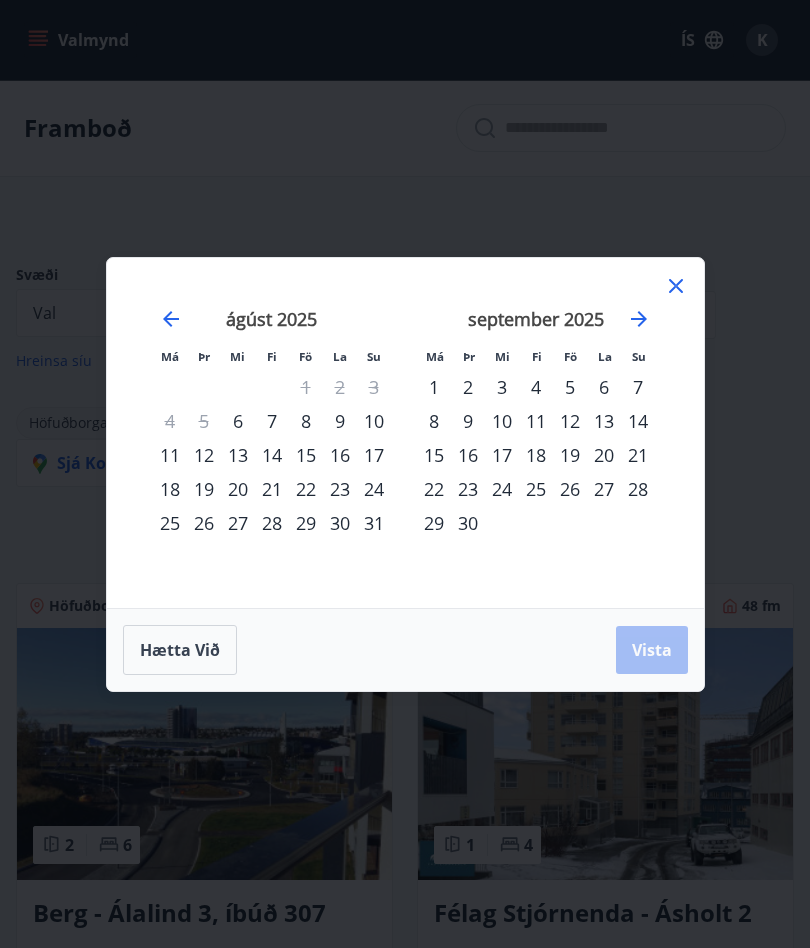 click on "7" at bounding box center [272, 421] 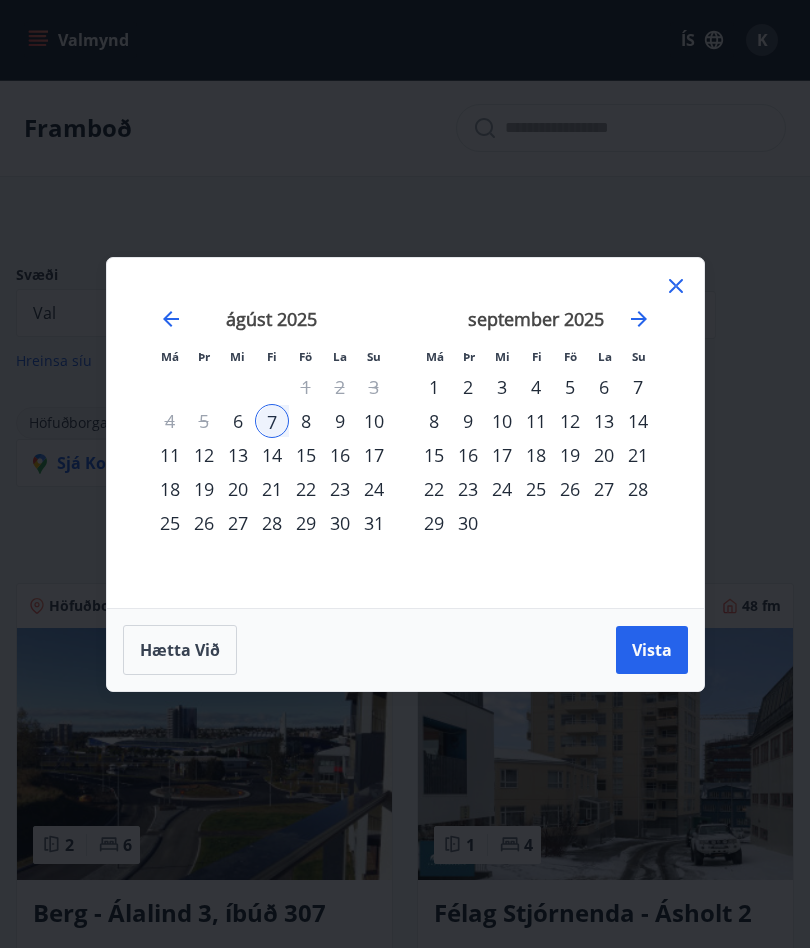 click on "Vista" at bounding box center [652, 650] 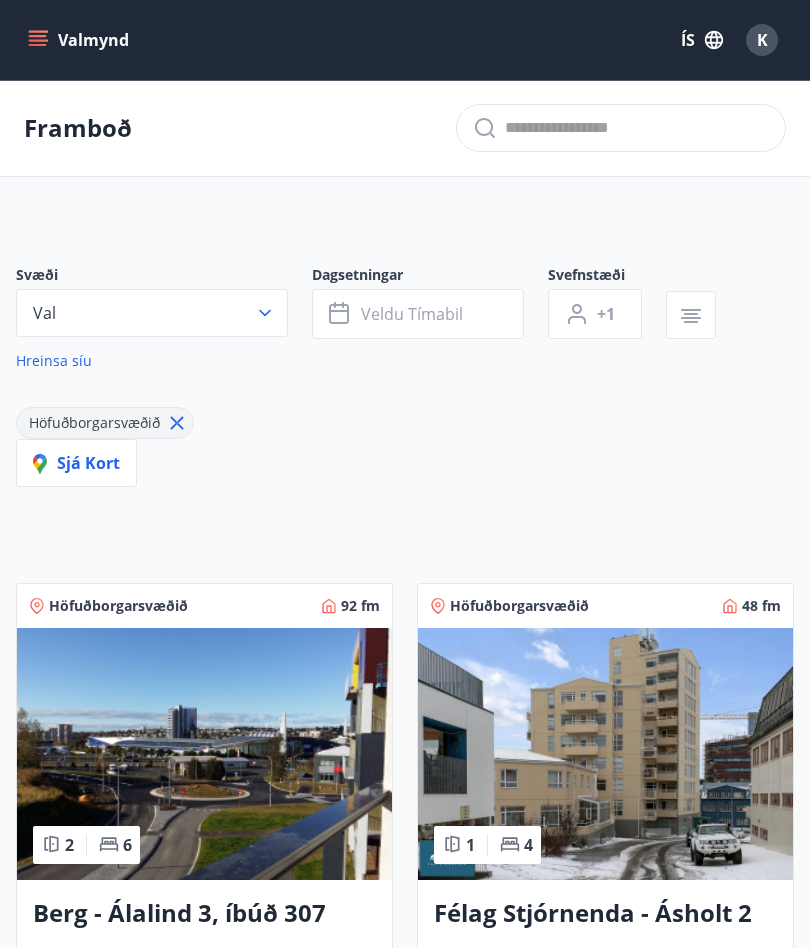 click on "+1" at bounding box center [595, 314] 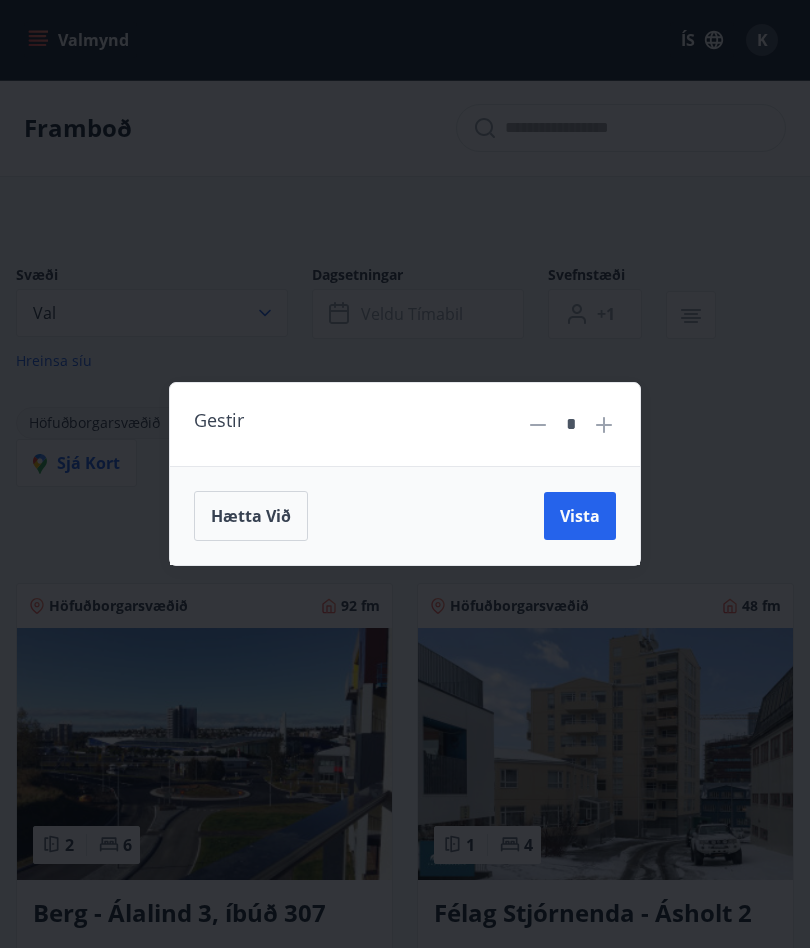 click 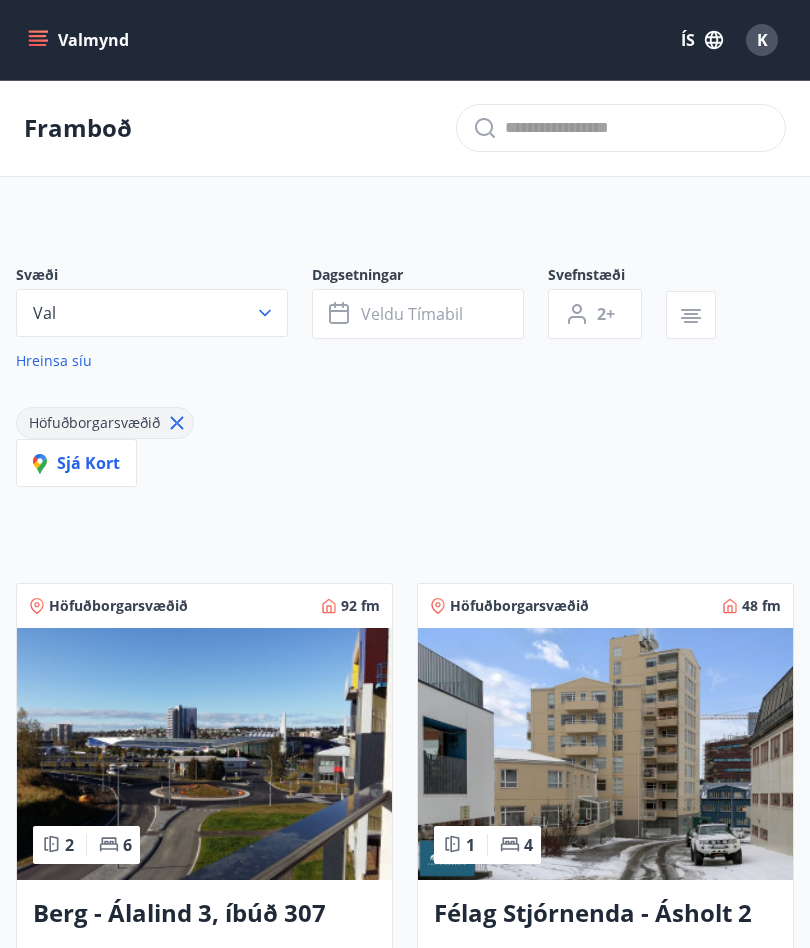 click on "Veldu tímabil" at bounding box center [412, 314] 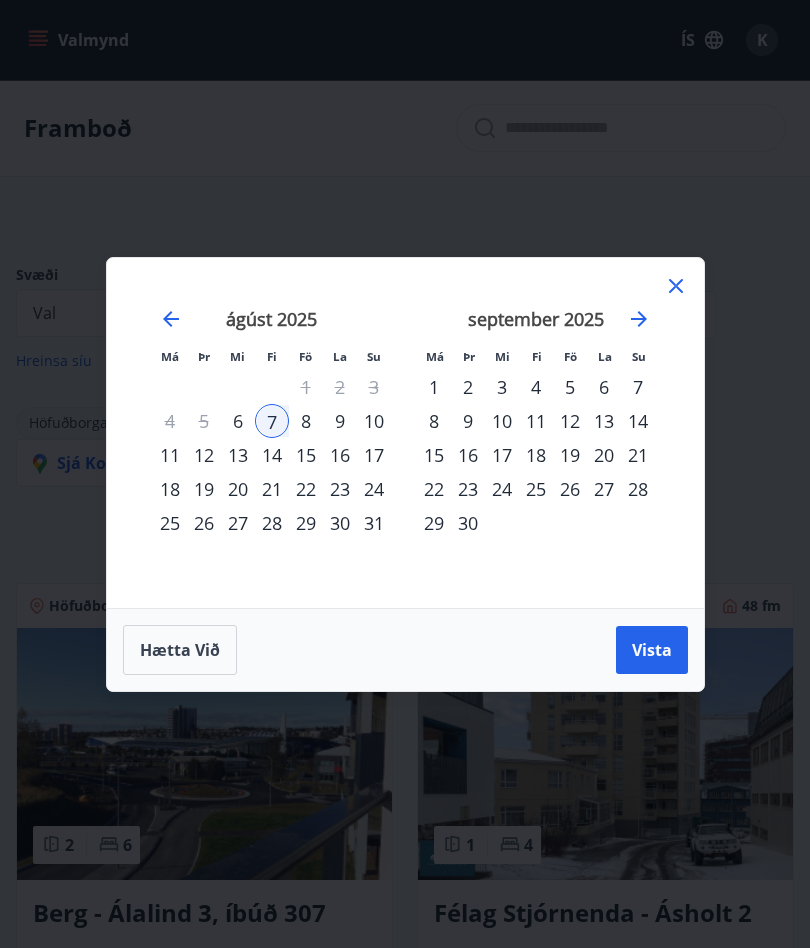 click on "8" at bounding box center [306, 421] 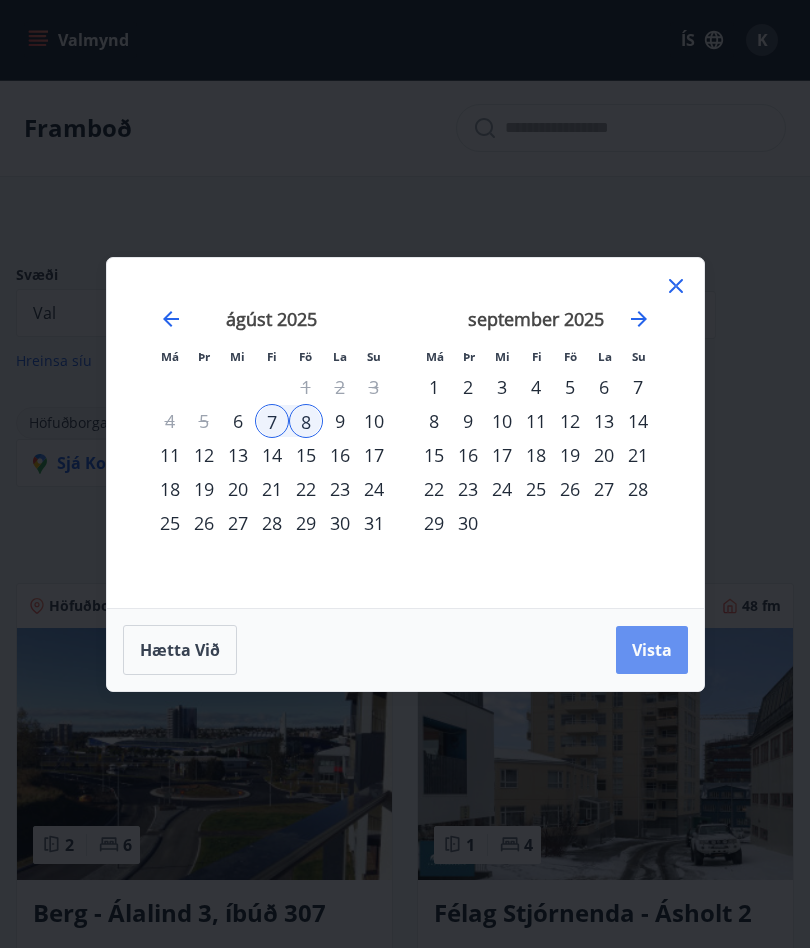 click on "Vista" at bounding box center (652, 650) 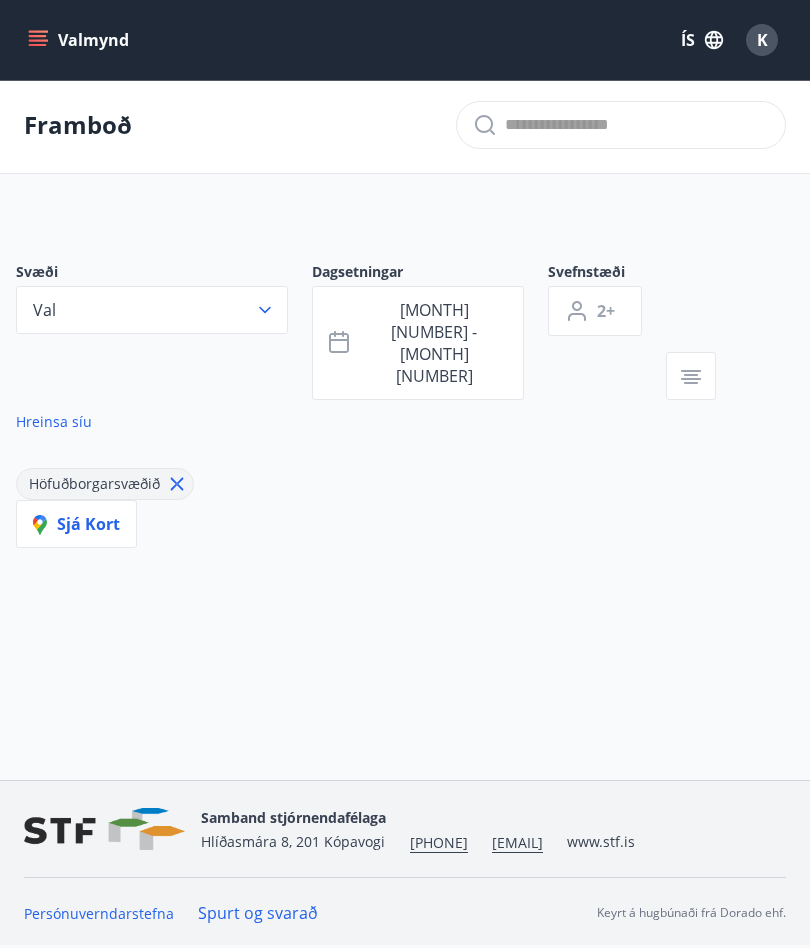 scroll, scrollTop: 0, scrollLeft: 0, axis: both 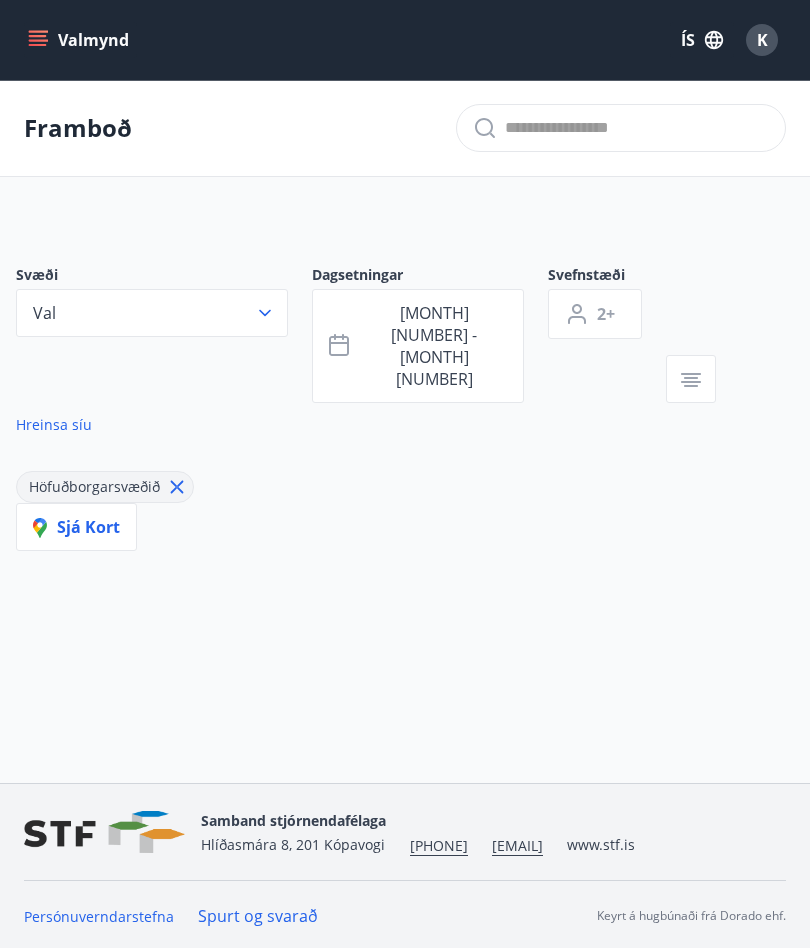click on "Val" at bounding box center (152, 313) 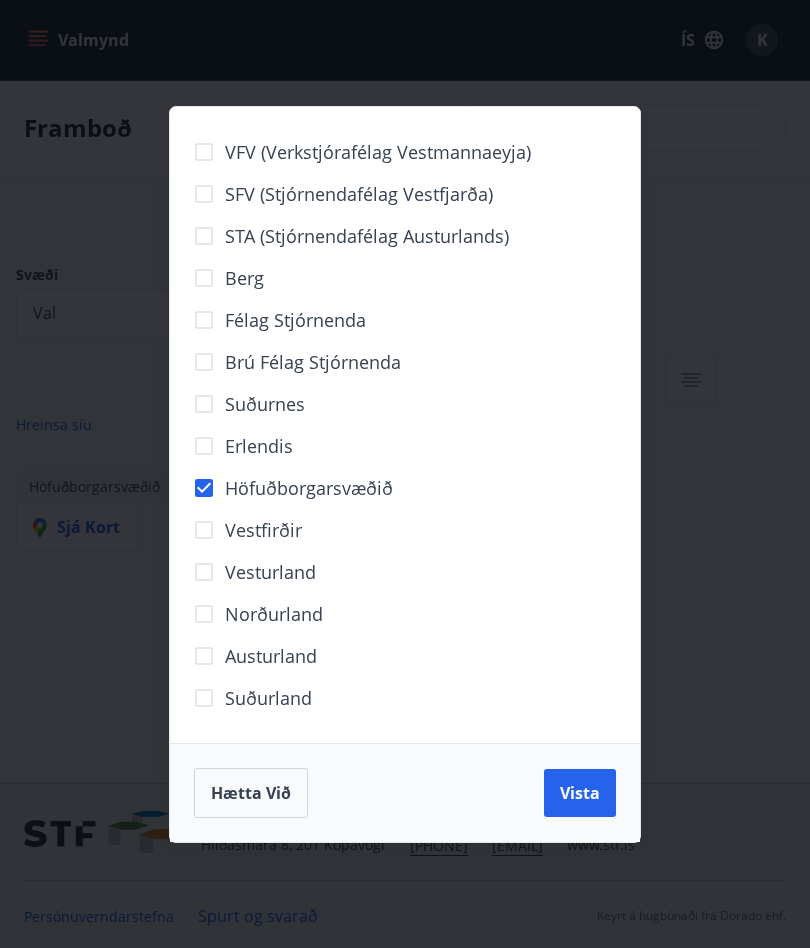 click on "VFV (Verkstjórafélag Vestmannaeyja) SFV (Stjórnendafélag Vestfjarða) STA (Stjórnendafélag Austurlands) Berg Félag stjórnenda Brú félag stjórnenda Suðurnes Erlendis Höfuðborgarsvæðið Vestfirðir Vesturland Norðurland Austurland Suðurland Hætta við Vista" at bounding box center (405, 474) 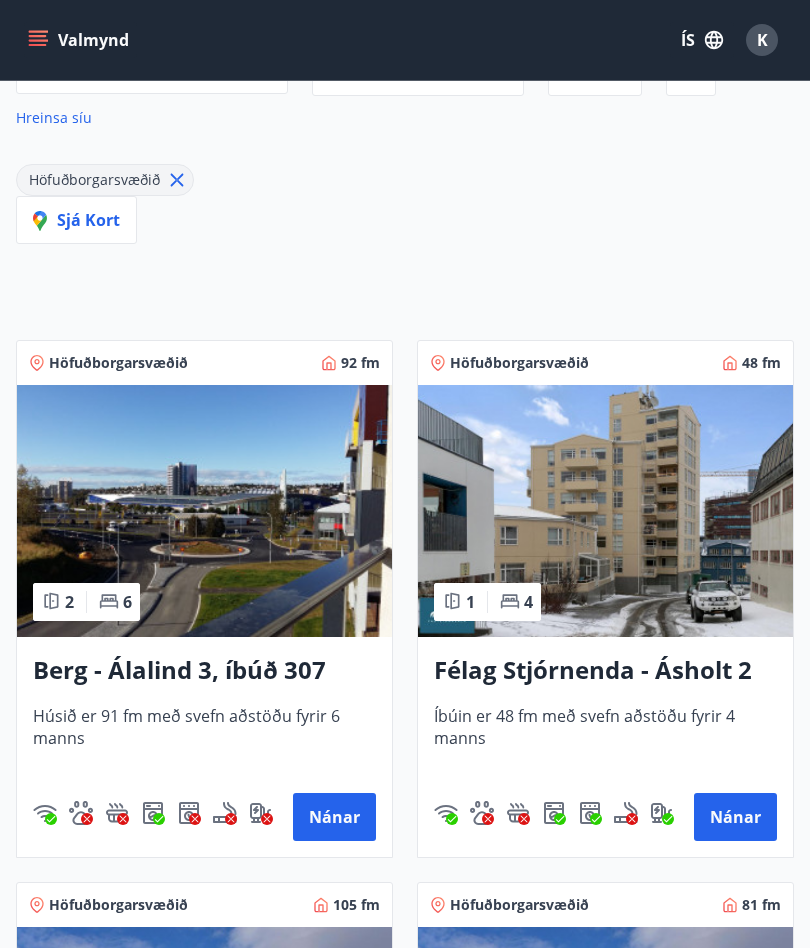 scroll, scrollTop: 157, scrollLeft: 0, axis: vertical 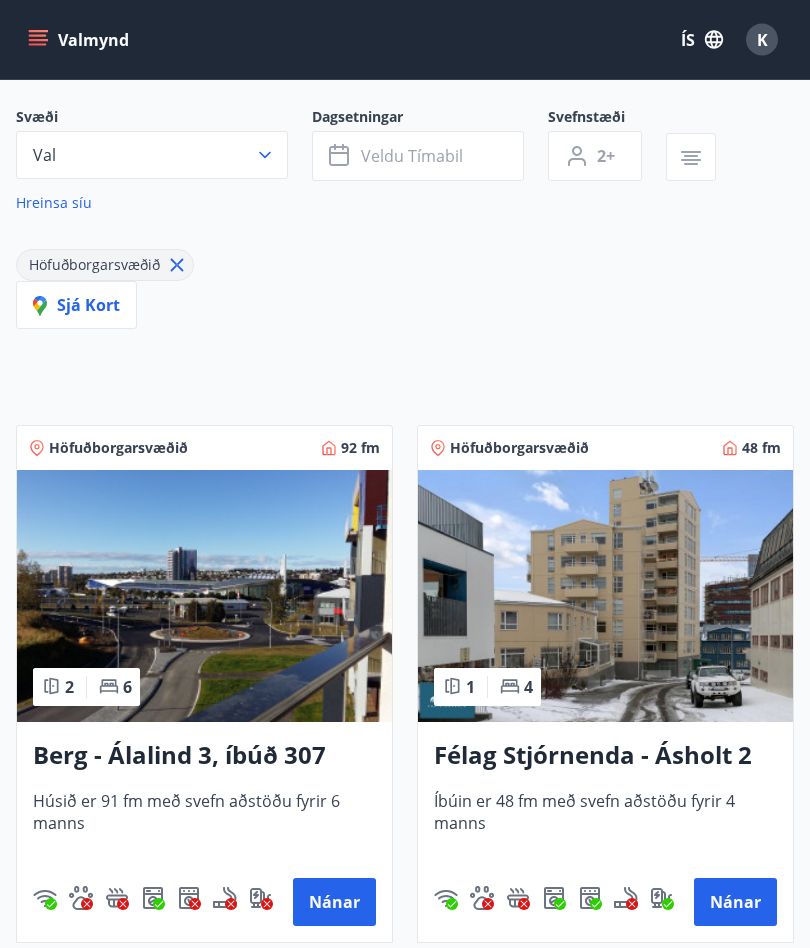 type on "*" 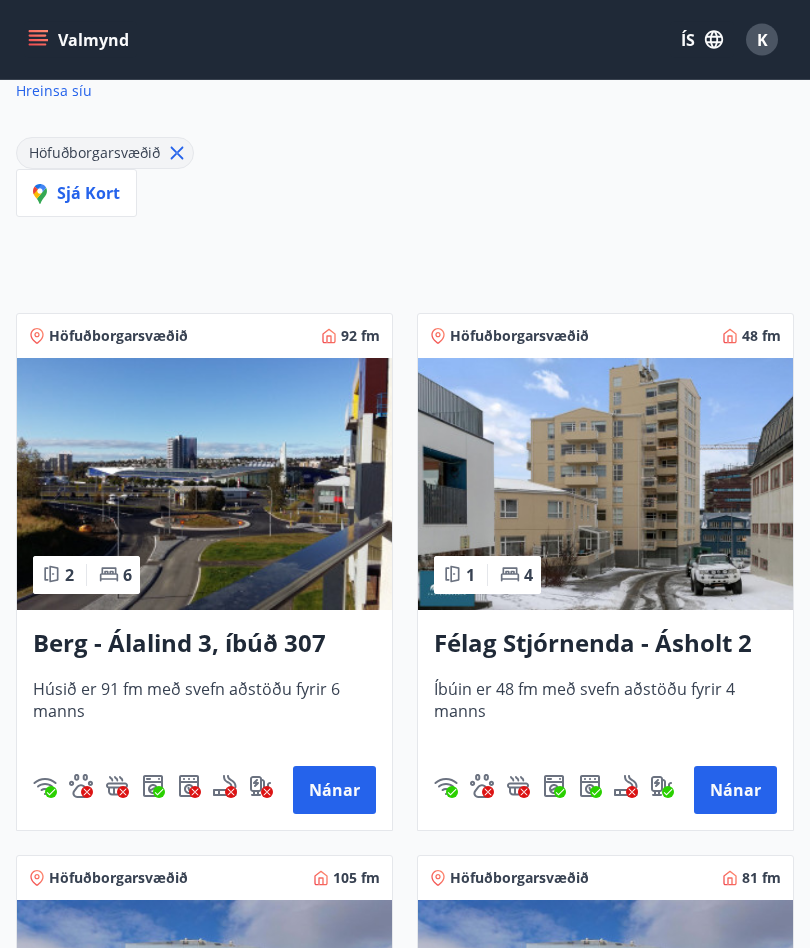 scroll, scrollTop: 230, scrollLeft: 0, axis: vertical 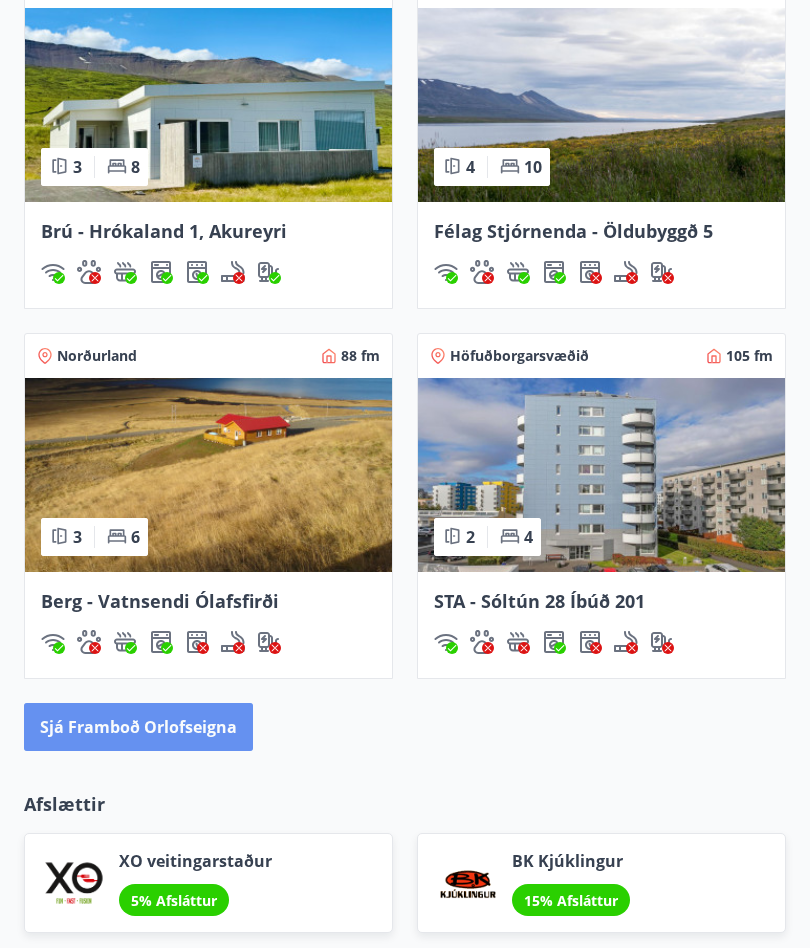 click on "Sjá framboð orlofseigna" at bounding box center [138, 728] 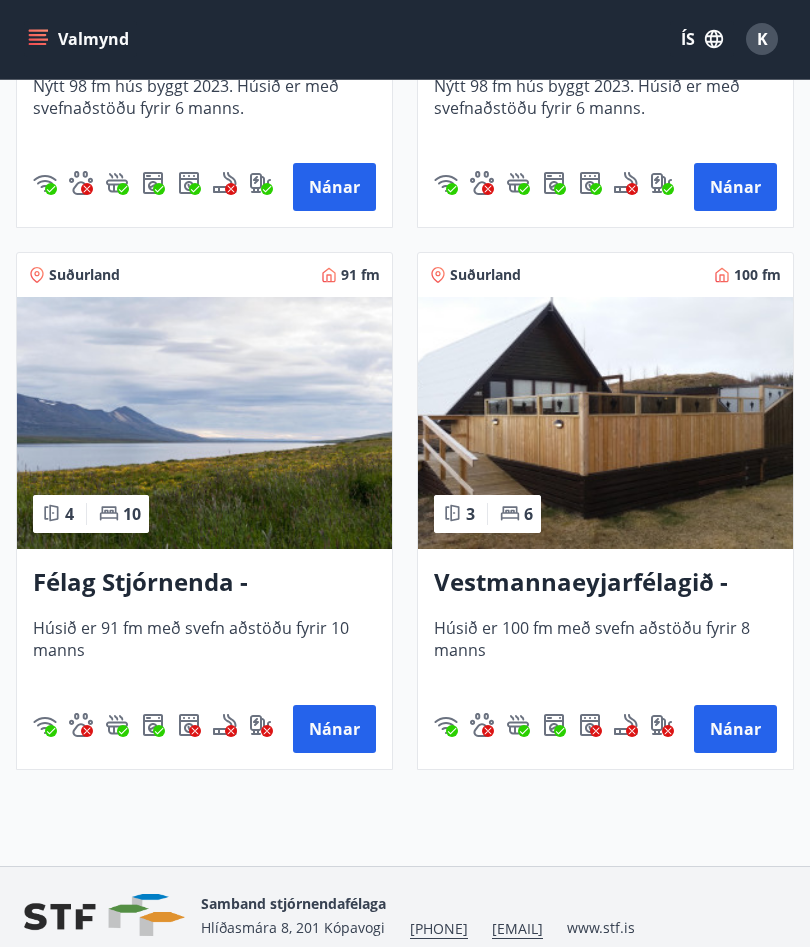 scroll, scrollTop: 7371, scrollLeft: 0, axis: vertical 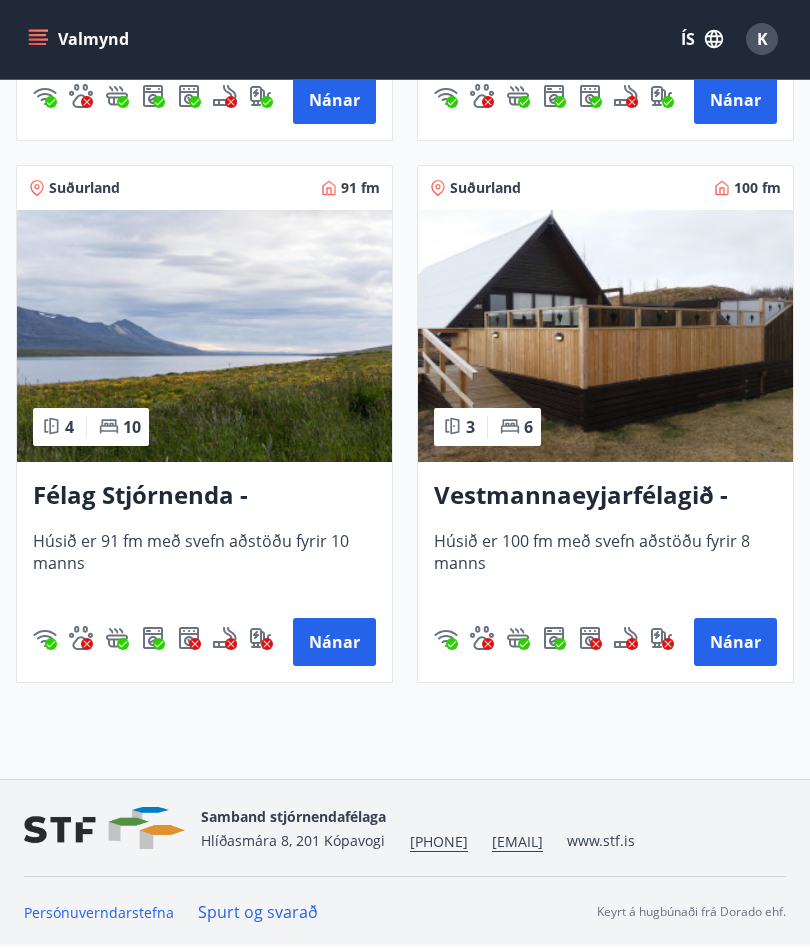 click on "Vestmannaeyjarfélagið - Flúðir" at bounding box center (605, 497) 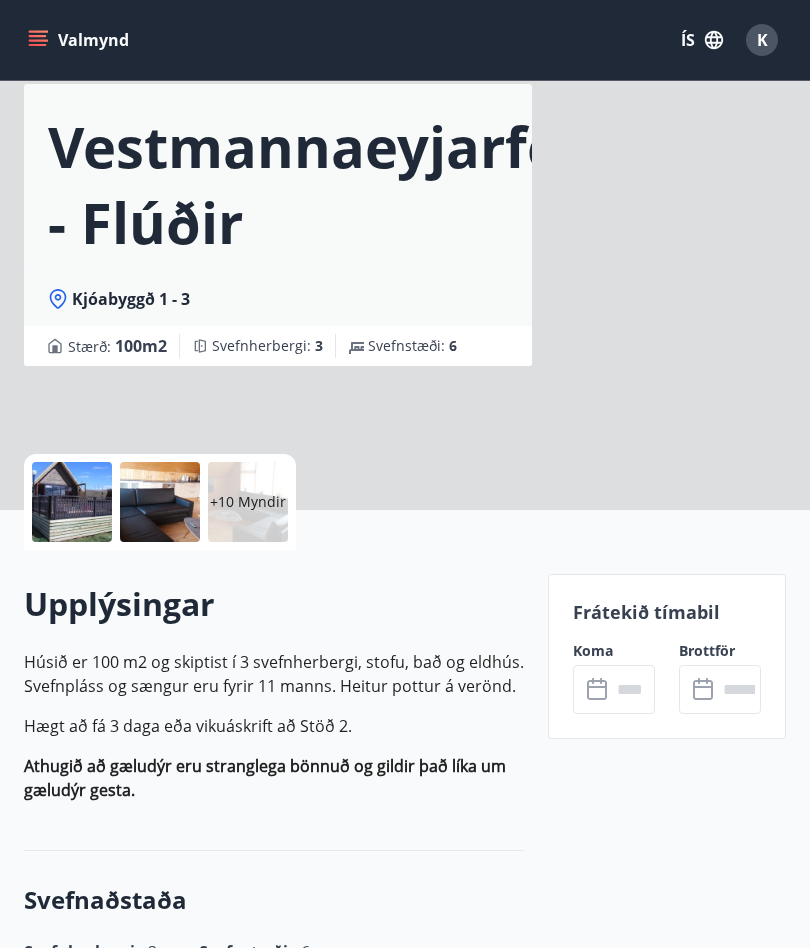 scroll, scrollTop: 0, scrollLeft: 0, axis: both 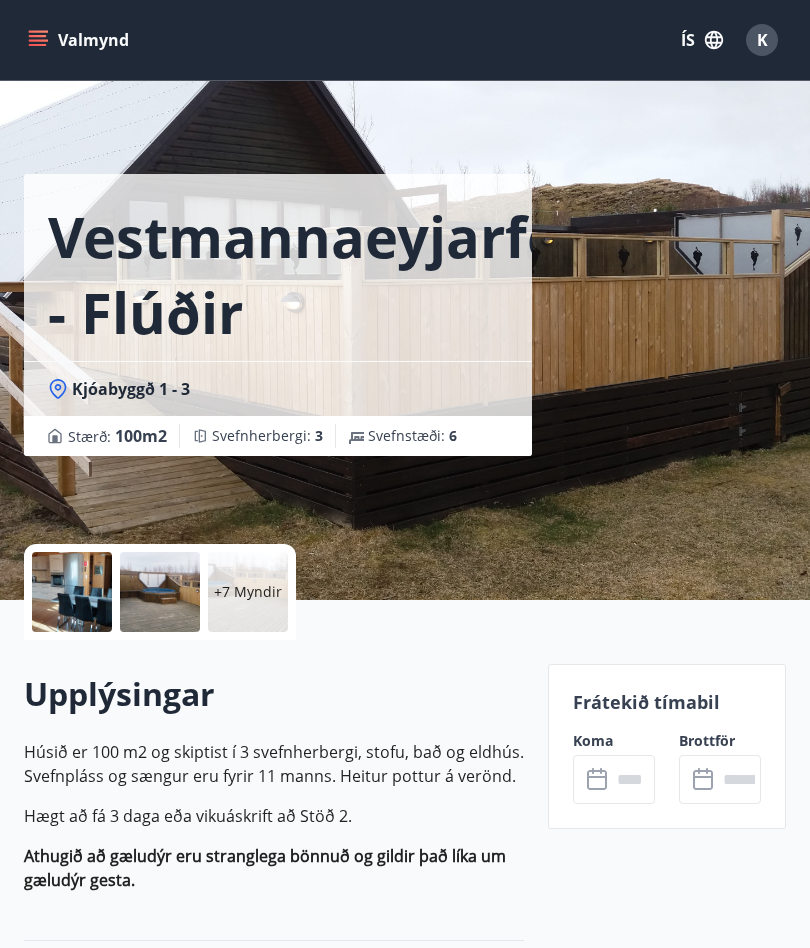 click on "+7 Myndir" at bounding box center (248, 592) 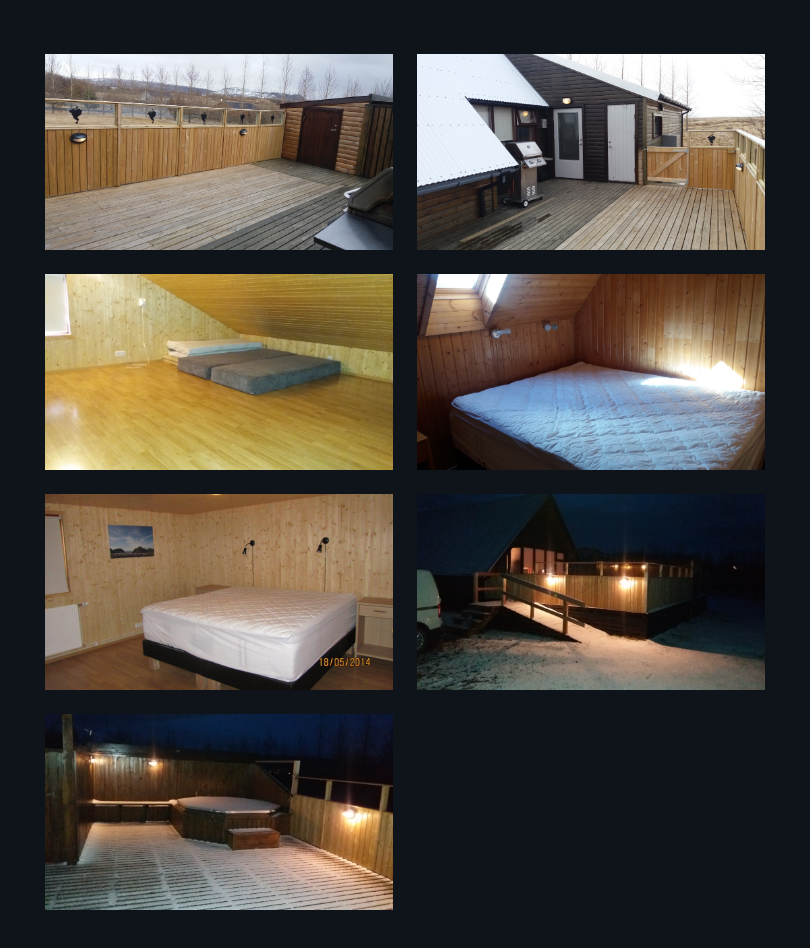 scroll, scrollTop: 718, scrollLeft: 0, axis: vertical 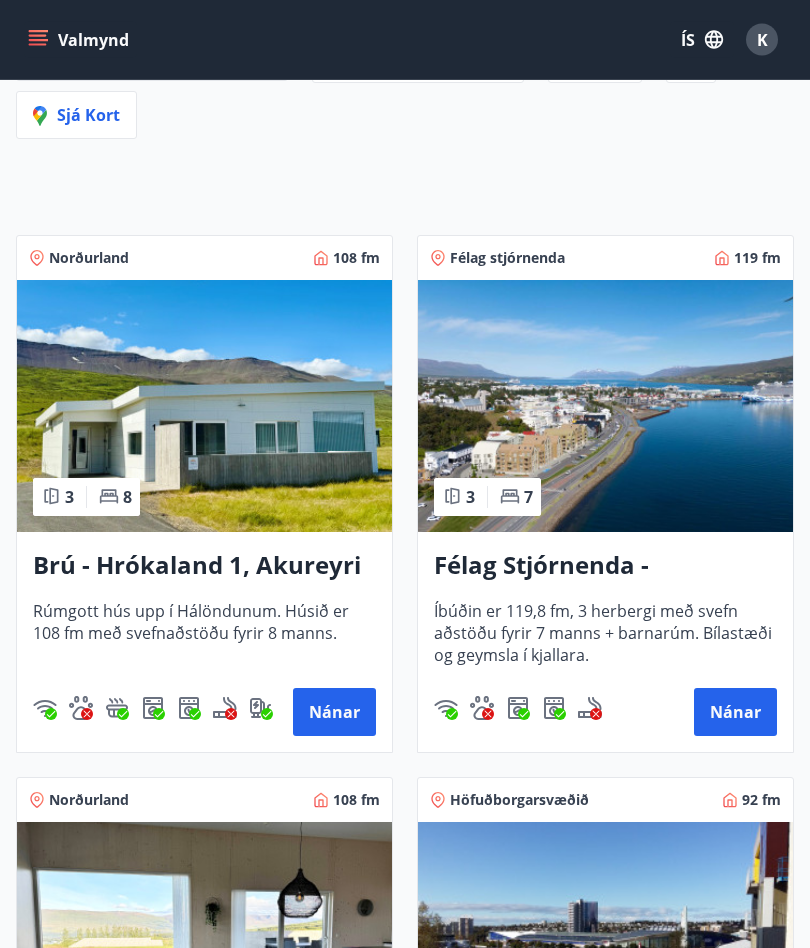 click on "Nánar" at bounding box center [735, 713] 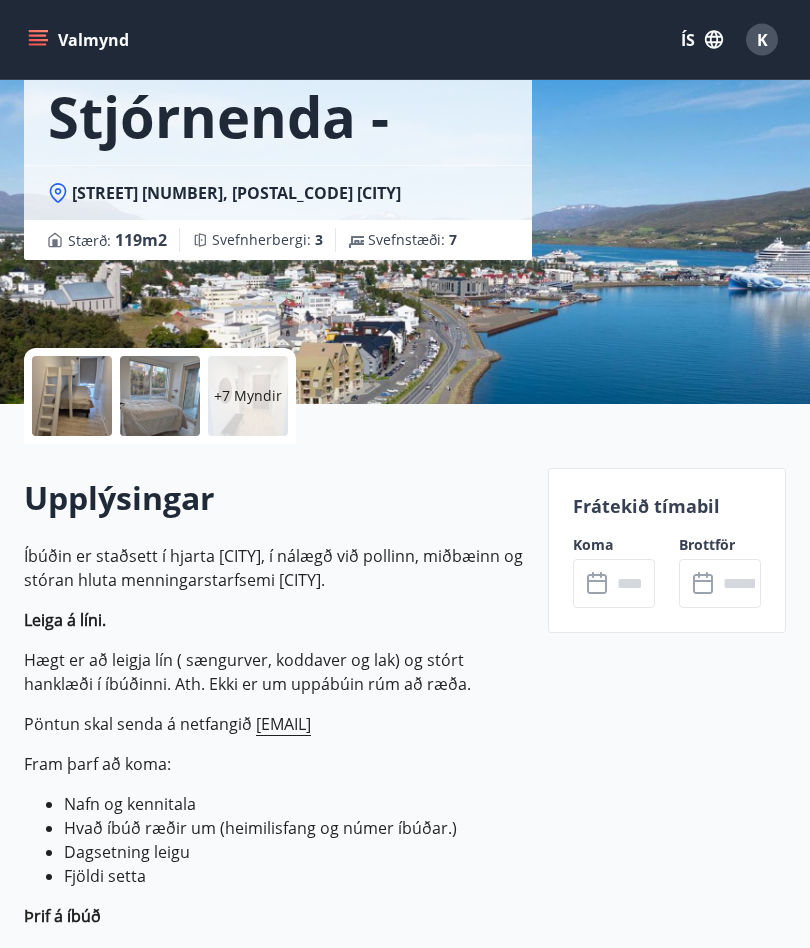 scroll, scrollTop: 0, scrollLeft: 0, axis: both 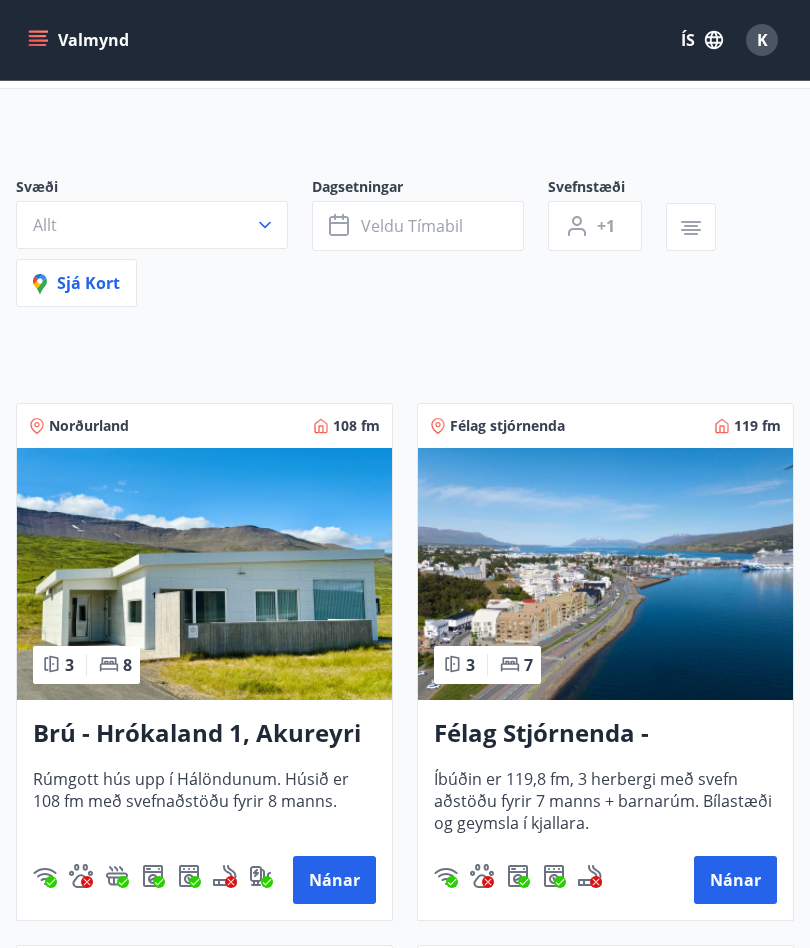 click 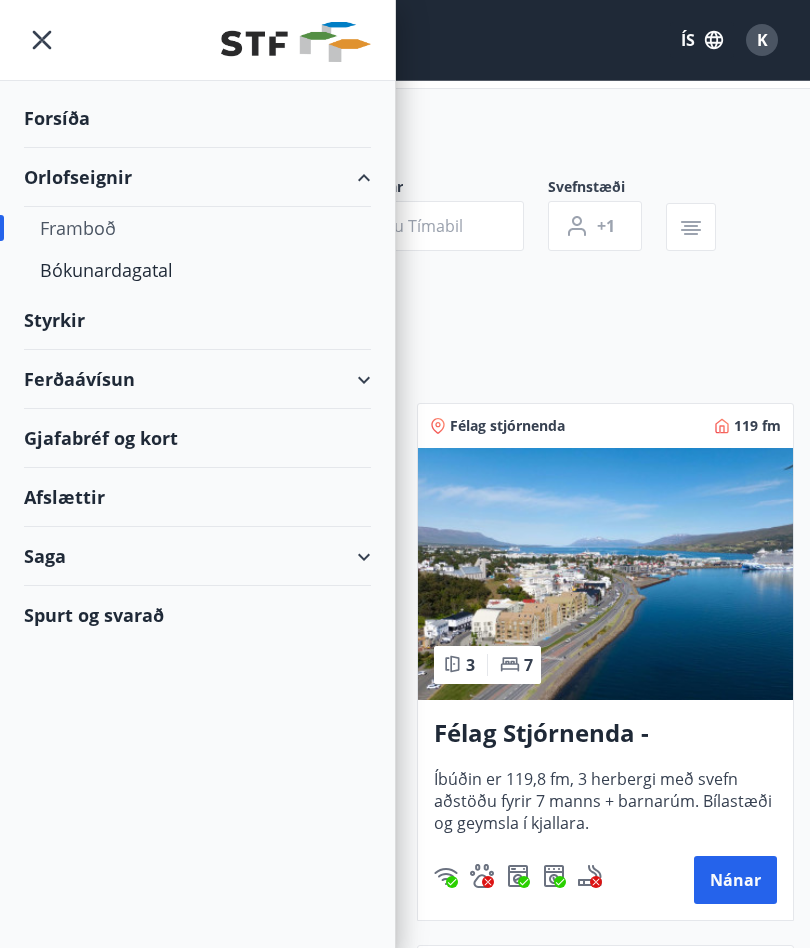 click on "Afslættir" at bounding box center [197, 497] 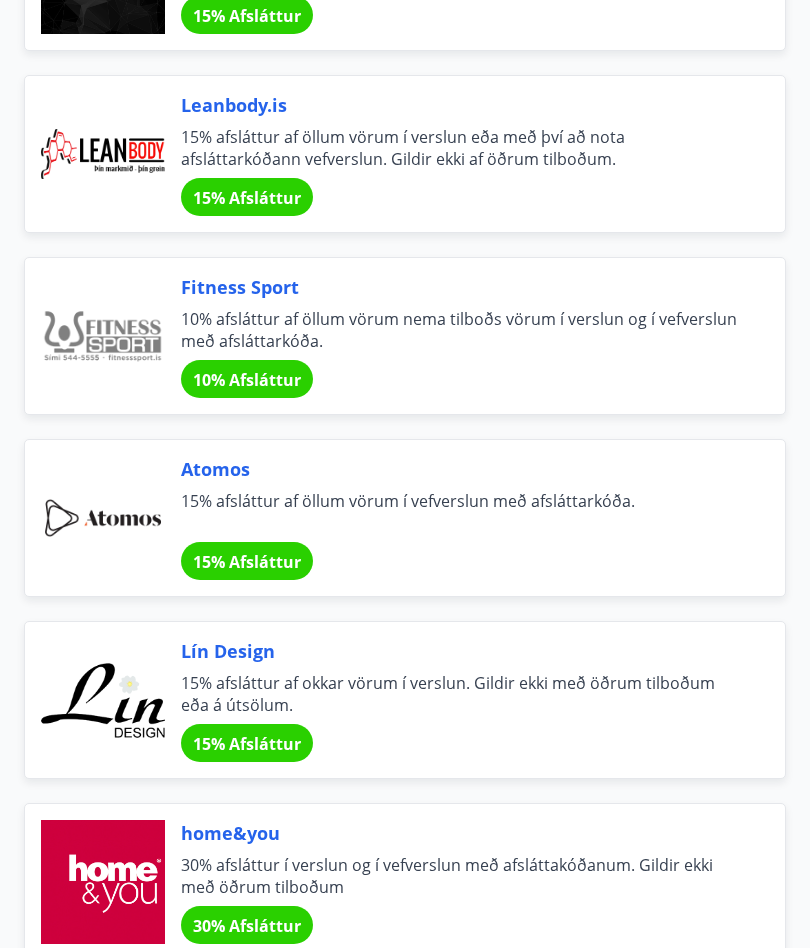 scroll, scrollTop: 945, scrollLeft: 0, axis: vertical 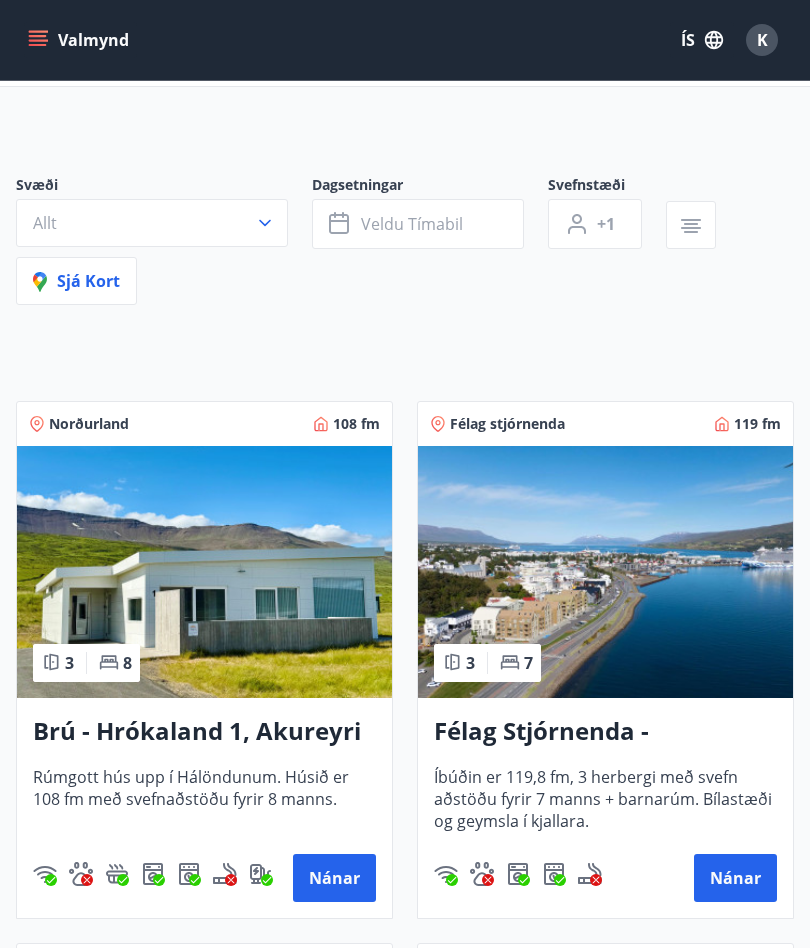 click 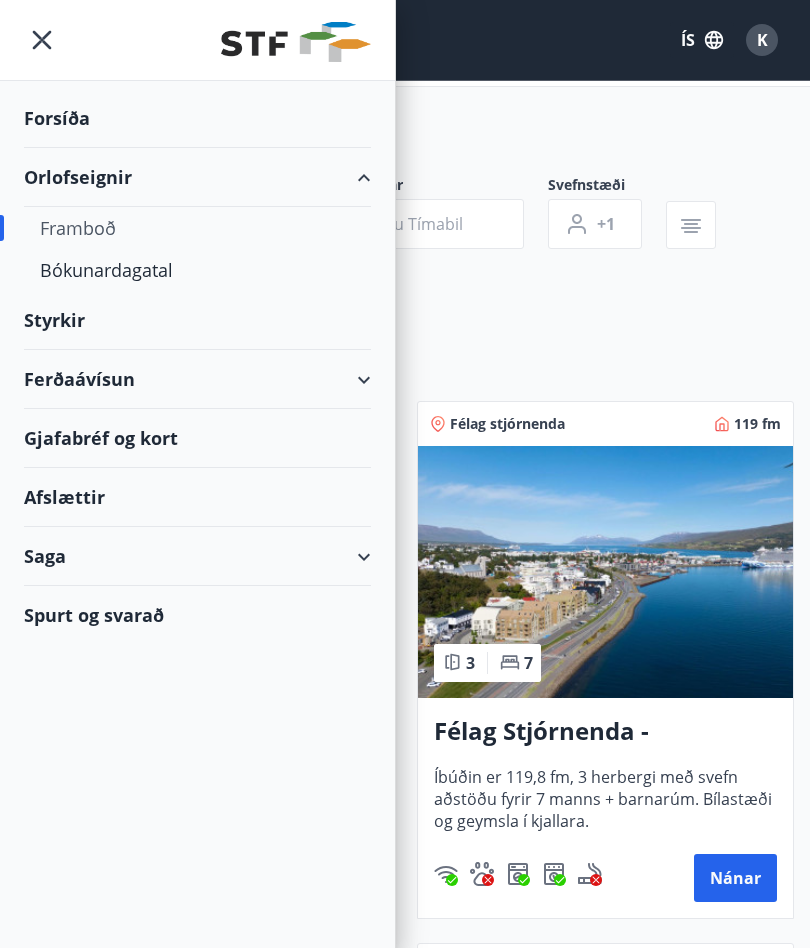 click on "Ferðaávísun" at bounding box center [197, 379] 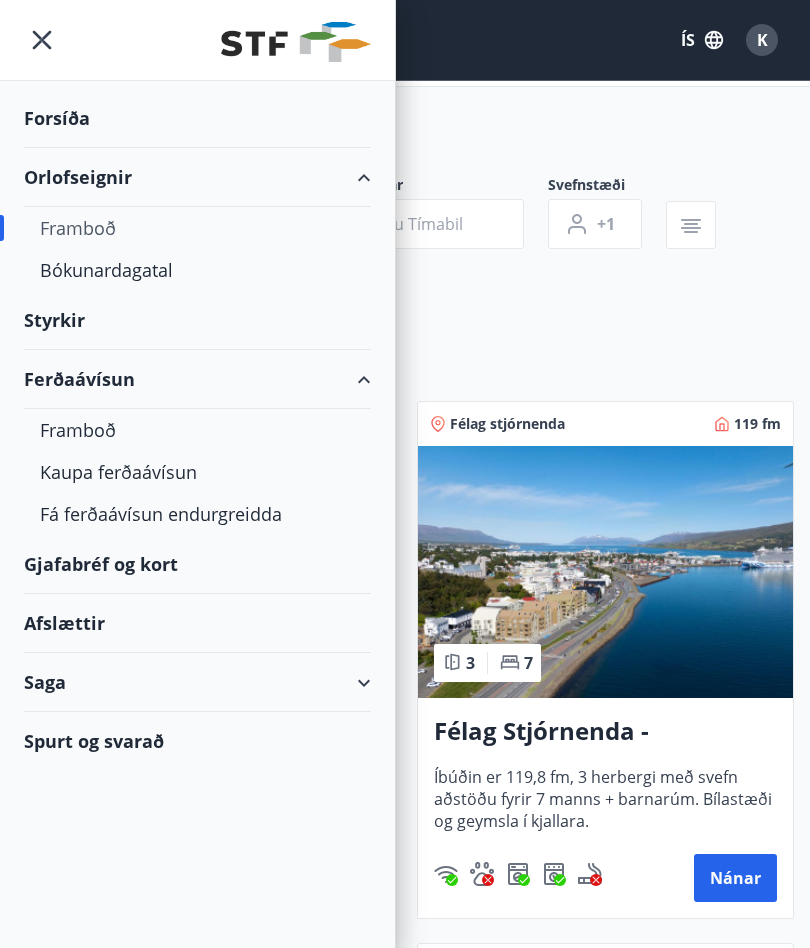 click on "Framboð" at bounding box center (197, 430) 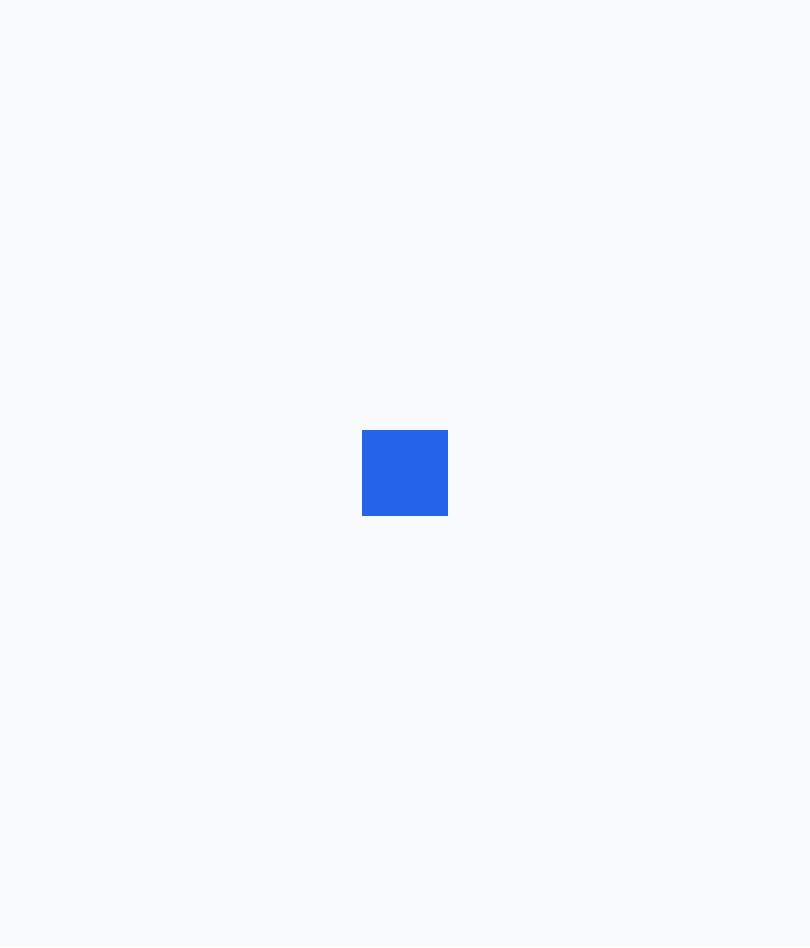 scroll, scrollTop: 1, scrollLeft: 0, axis: vertical 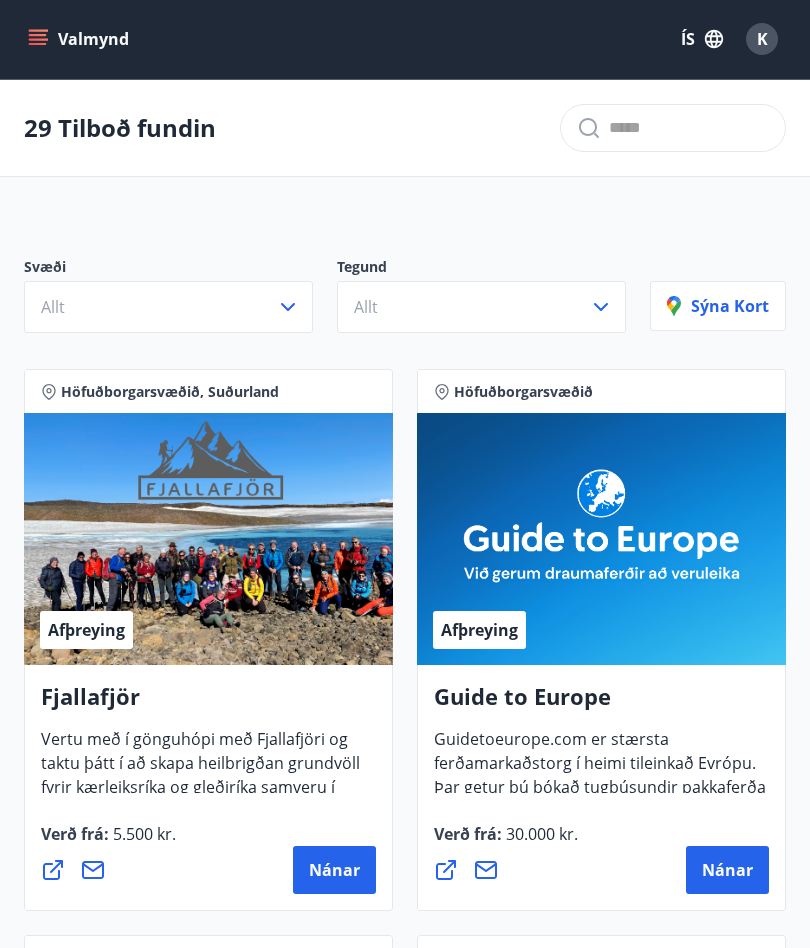 click 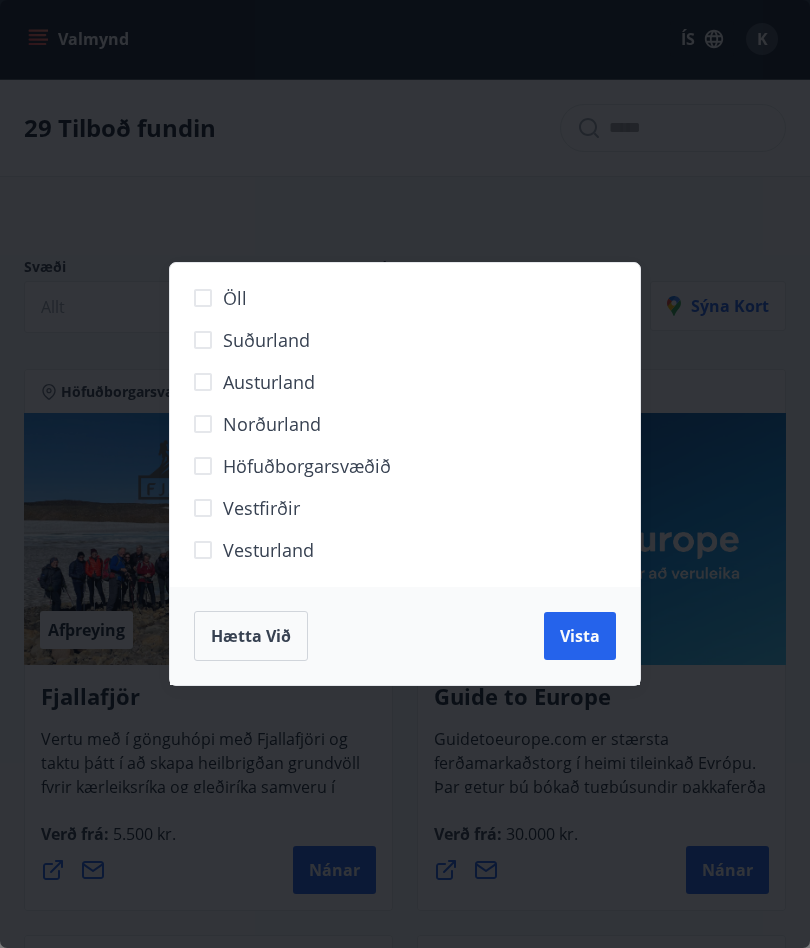 click on "Höfuðborgarsvæðið" at bounding box center (307, 466) 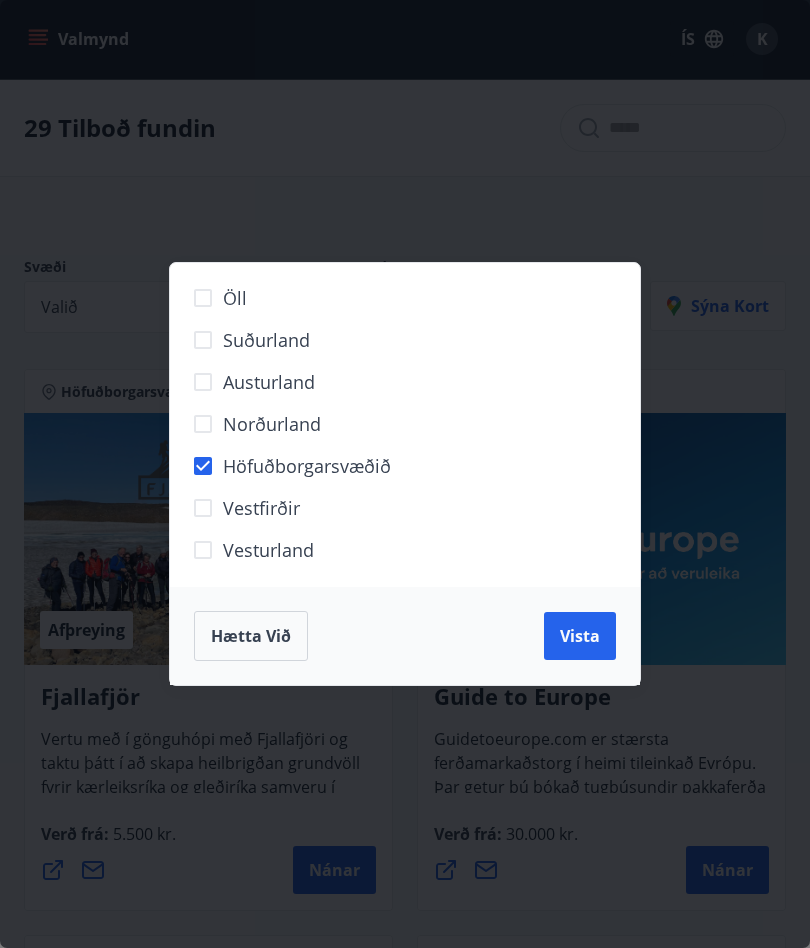 click on "Vista" at bounding box center (580, 636) 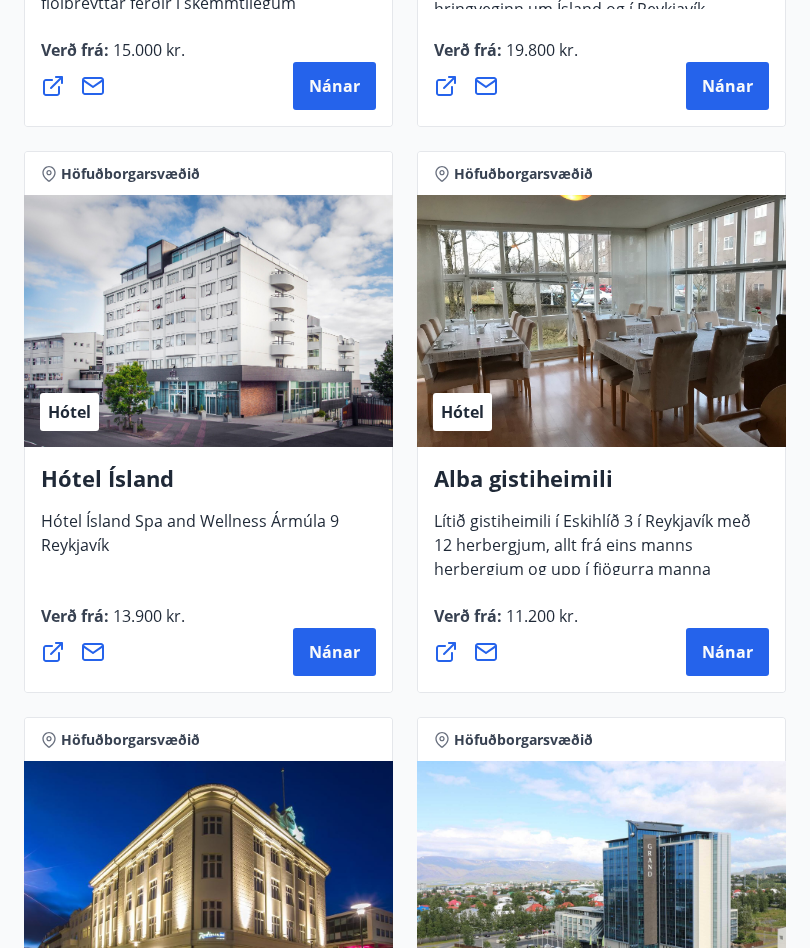 scroll, scrollTop: 2050, scrollLeft: 0, axis: vertical 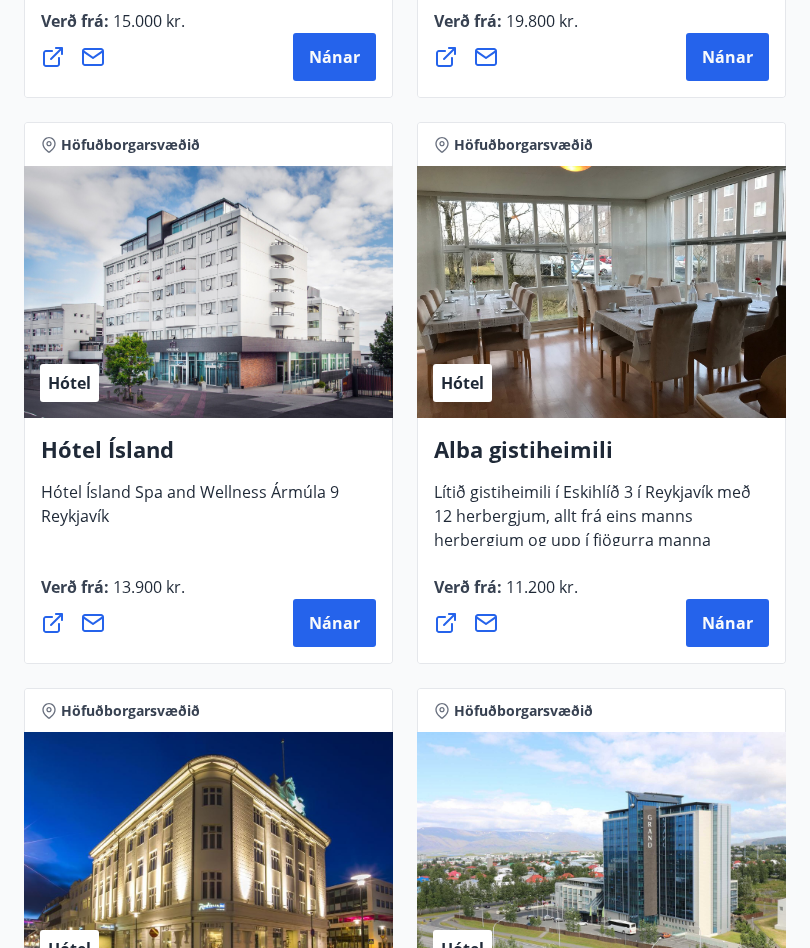 click on "Nánar" at bounding box center [334, 623] 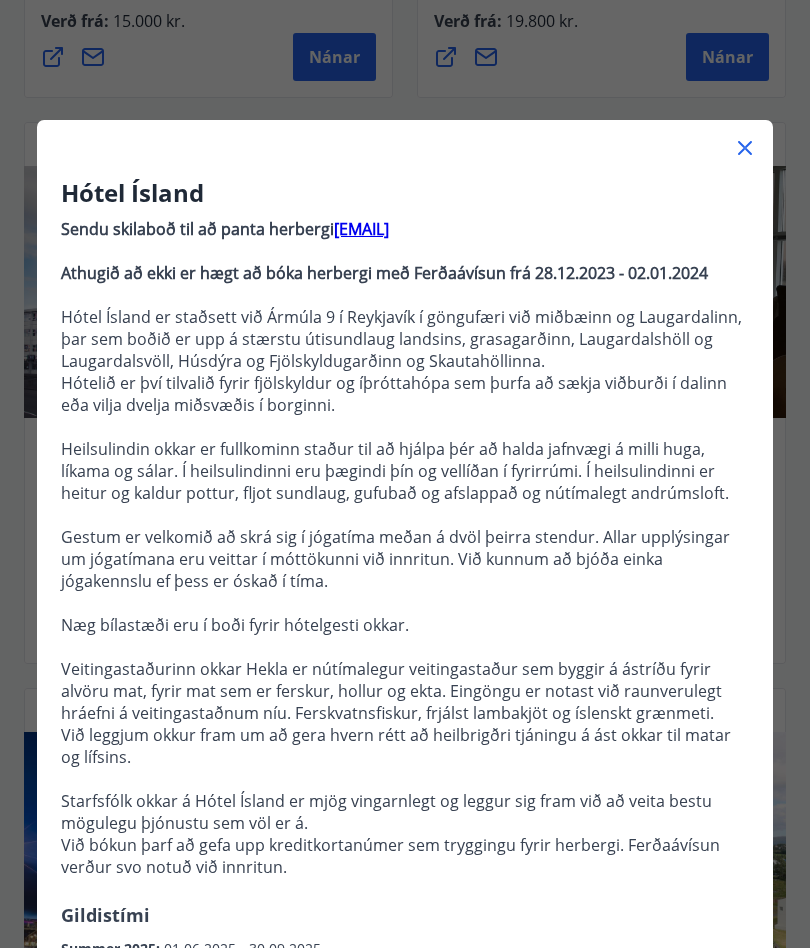 click 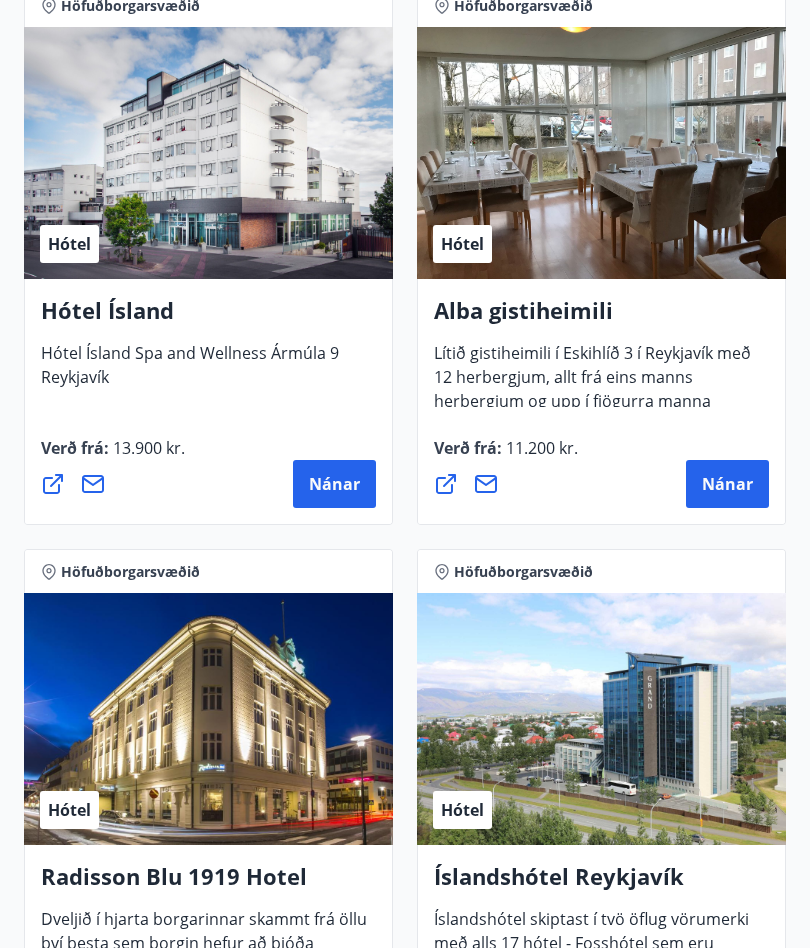 scroll, scrollTop: 2160, scrollLeft: 0, axis: vertical 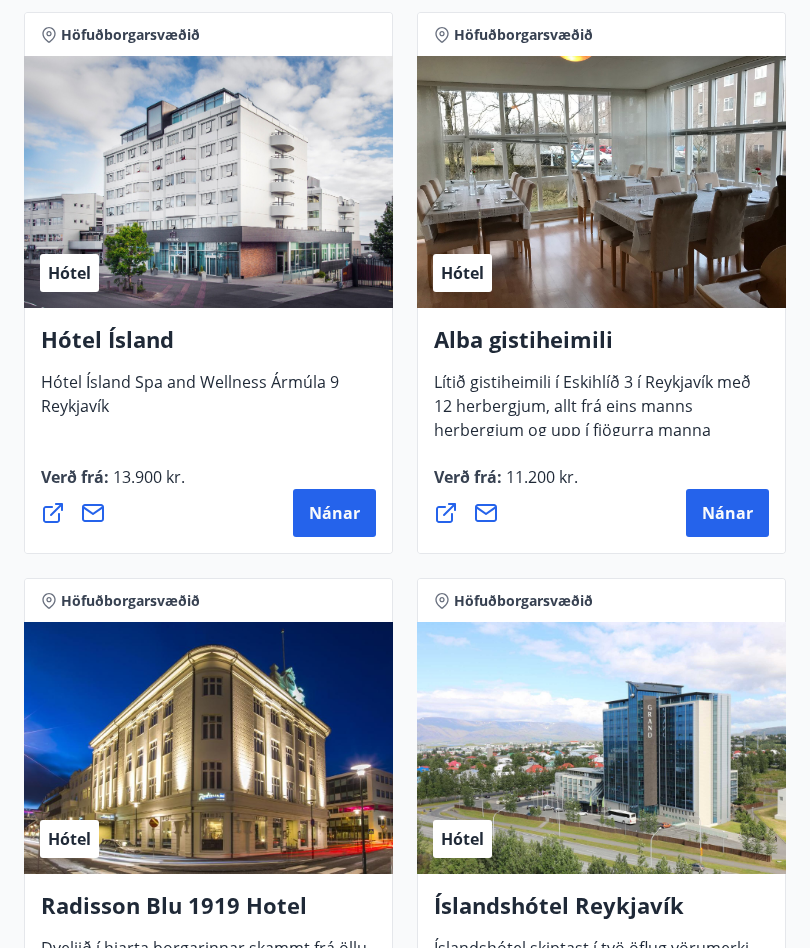click on "Nánar" at bounding box center (727, 513) 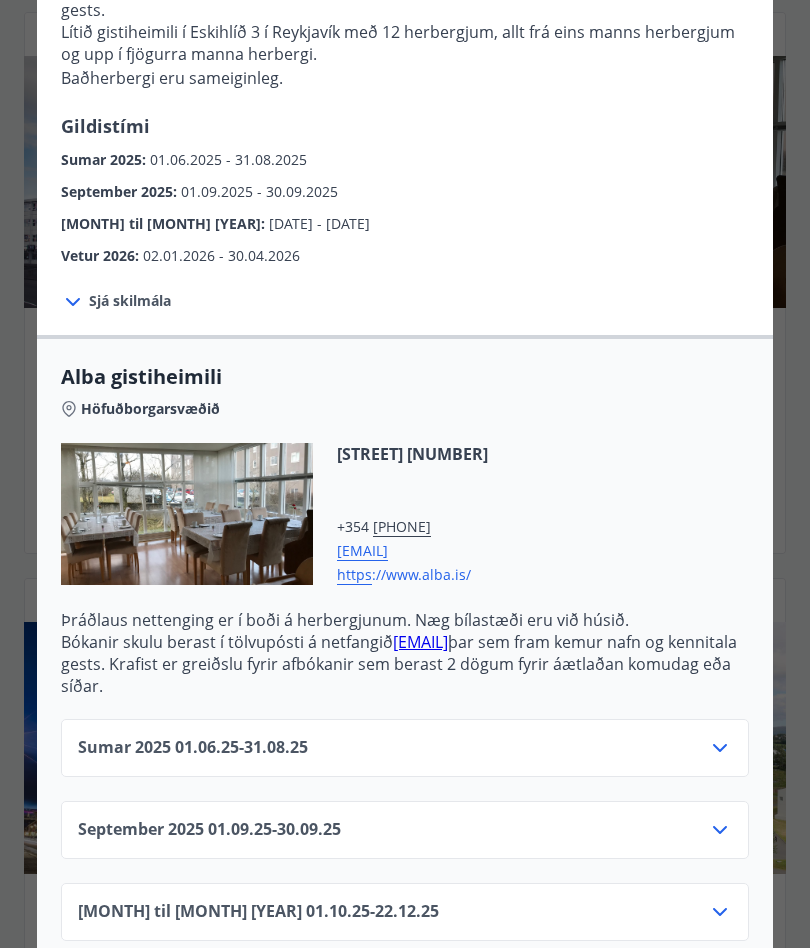 scroll, scrollTop: 242, scrollLeft: 0, axis: vertical 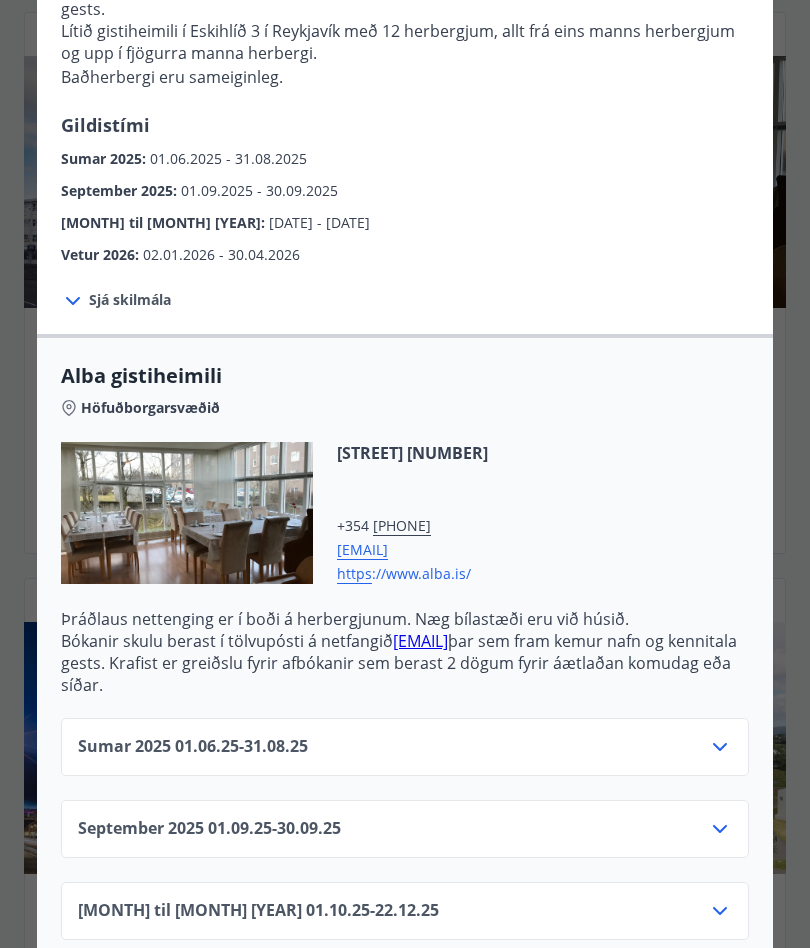 click 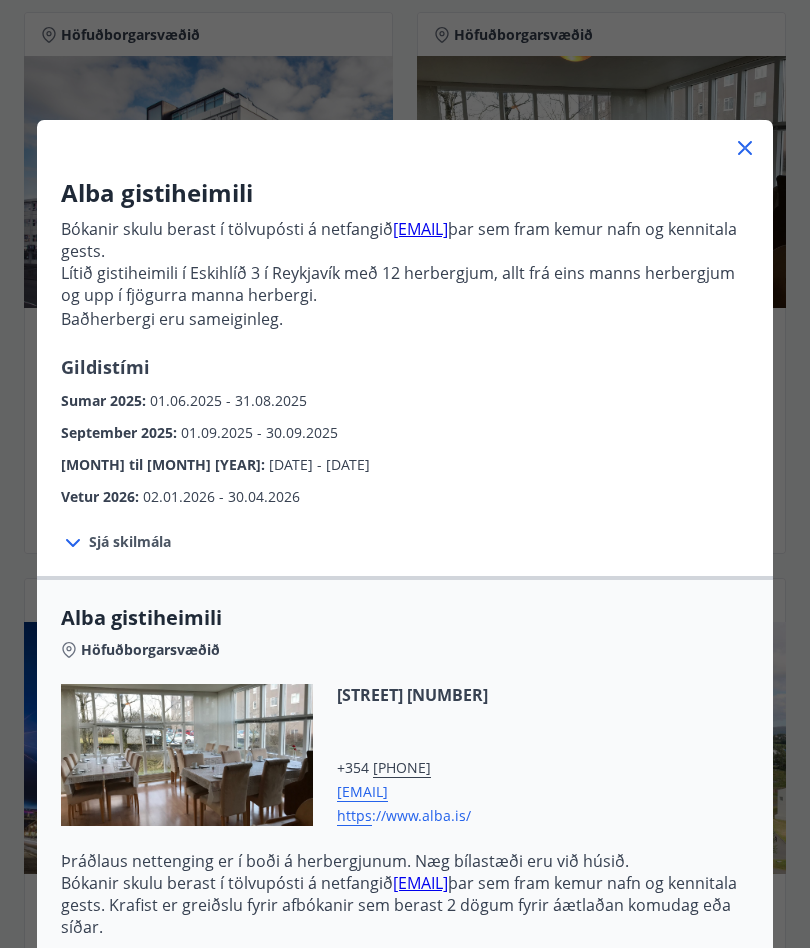 scroll, scrollTop: 0, scrollLeft: 0, axis: both 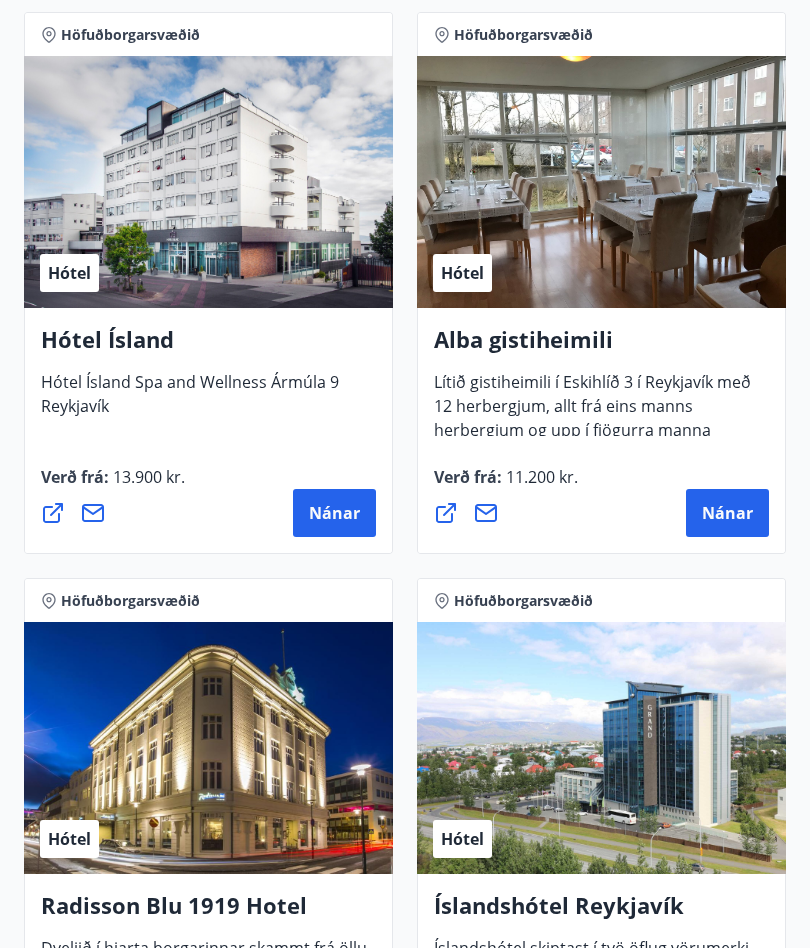 click on "Nánar" at bounding box center (334, 513) 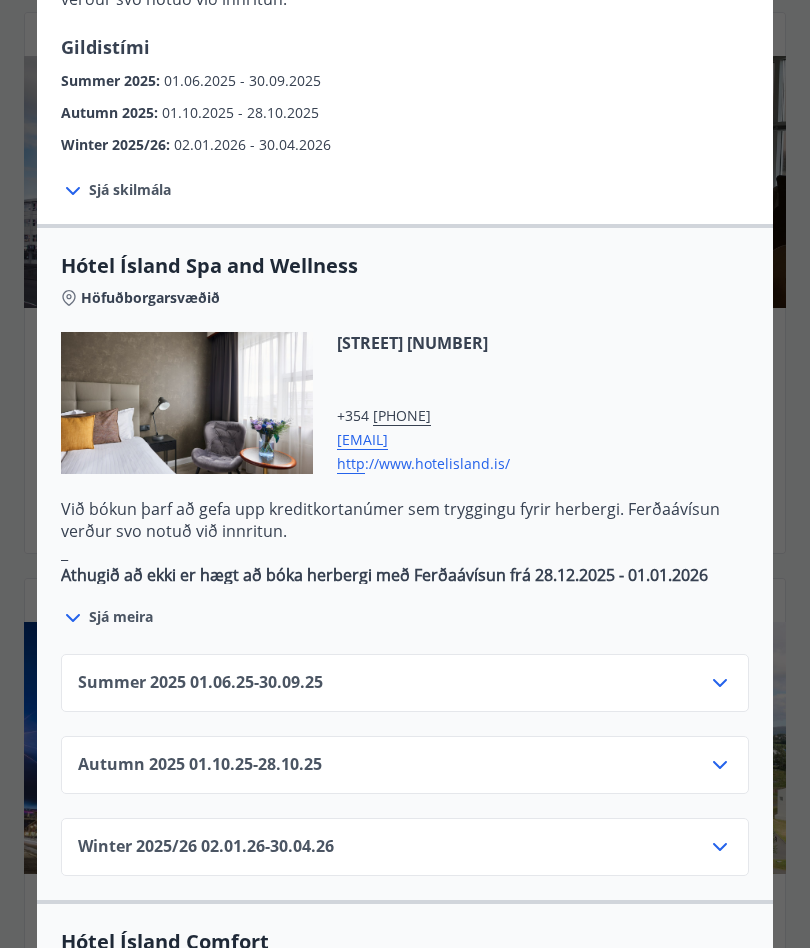 scroll, scrollTop: 871, scrollLeft: 0, axis: vertical 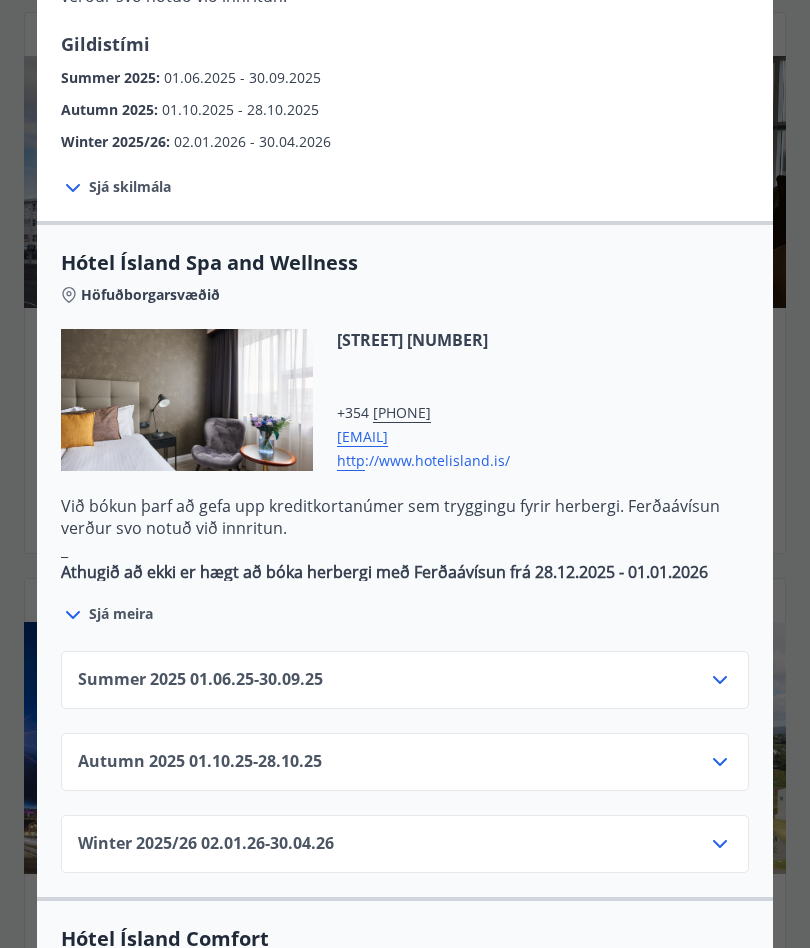 click 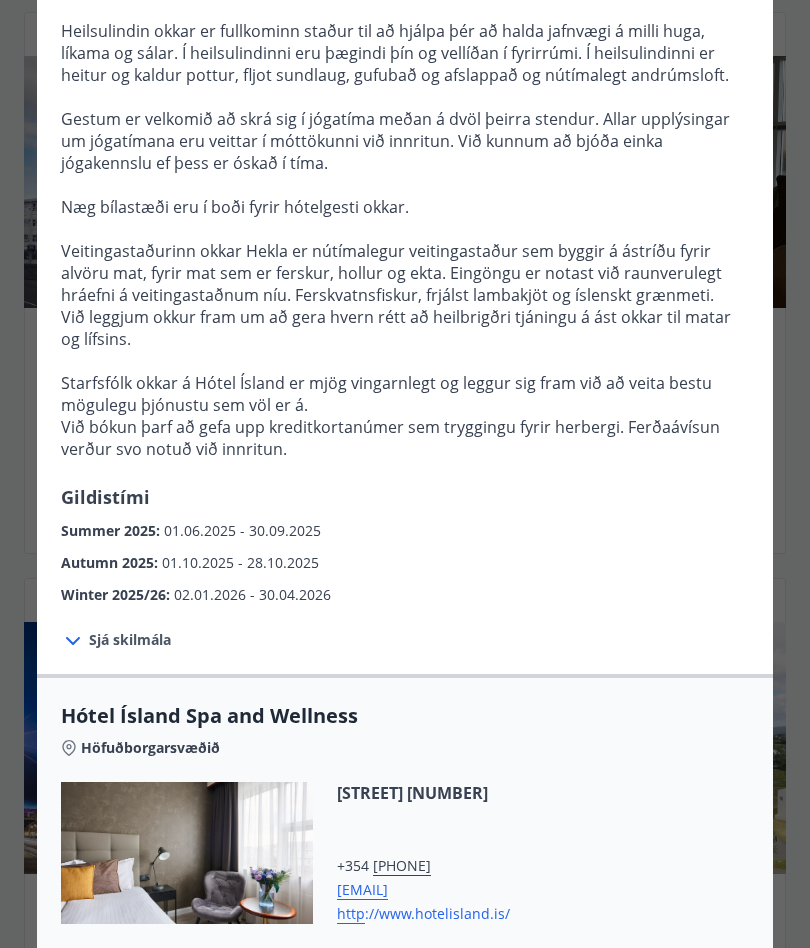 scroll, scrollTop: 354, scrollLeft: 0, axis: vertical 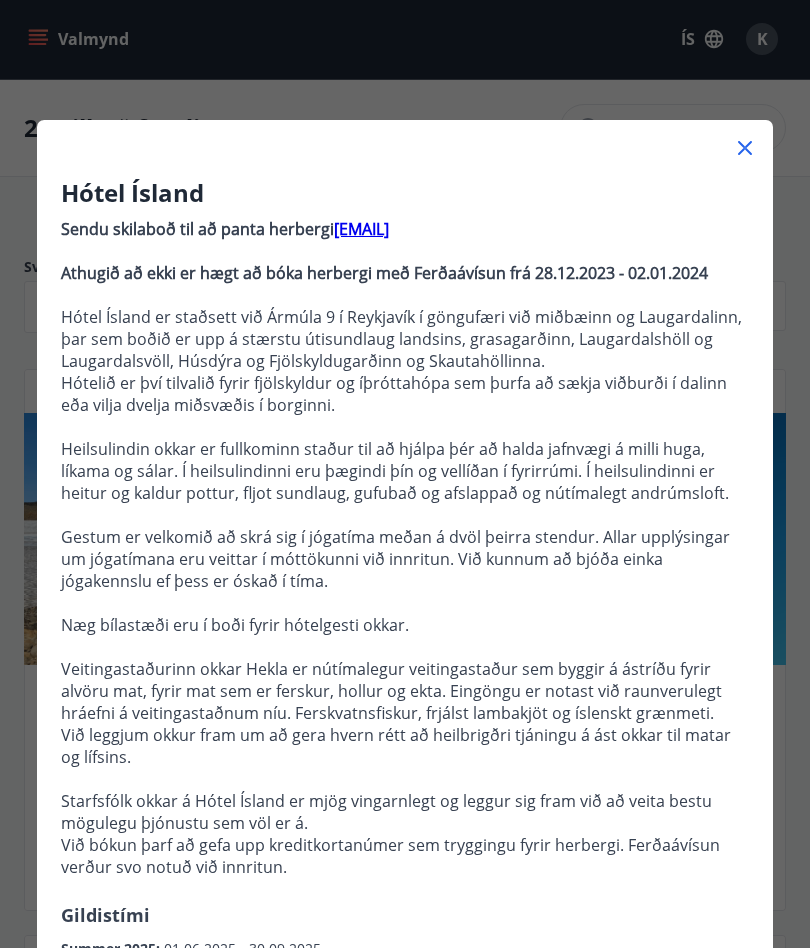 click at bounding box center (405, 140) 